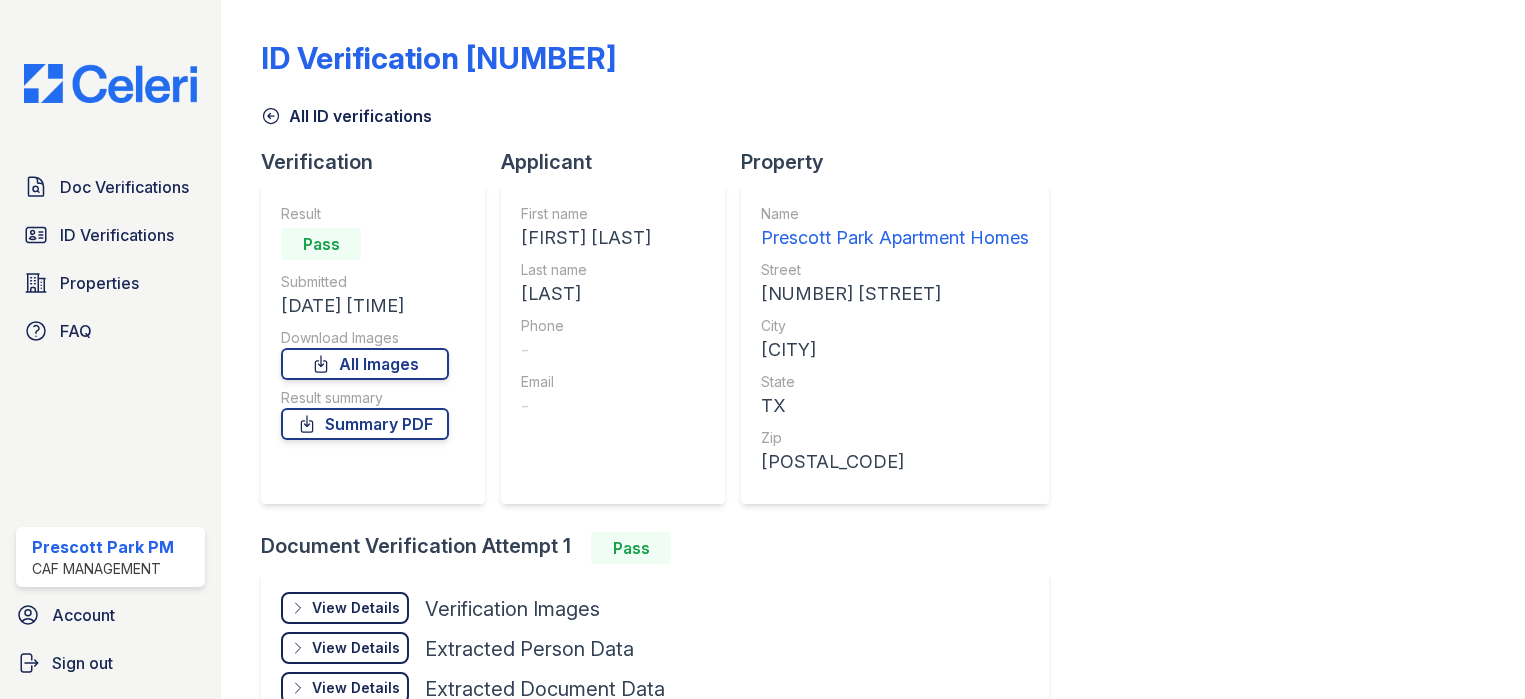 scroll, scrollTop: 0, scrollLeft: 0, axis: both 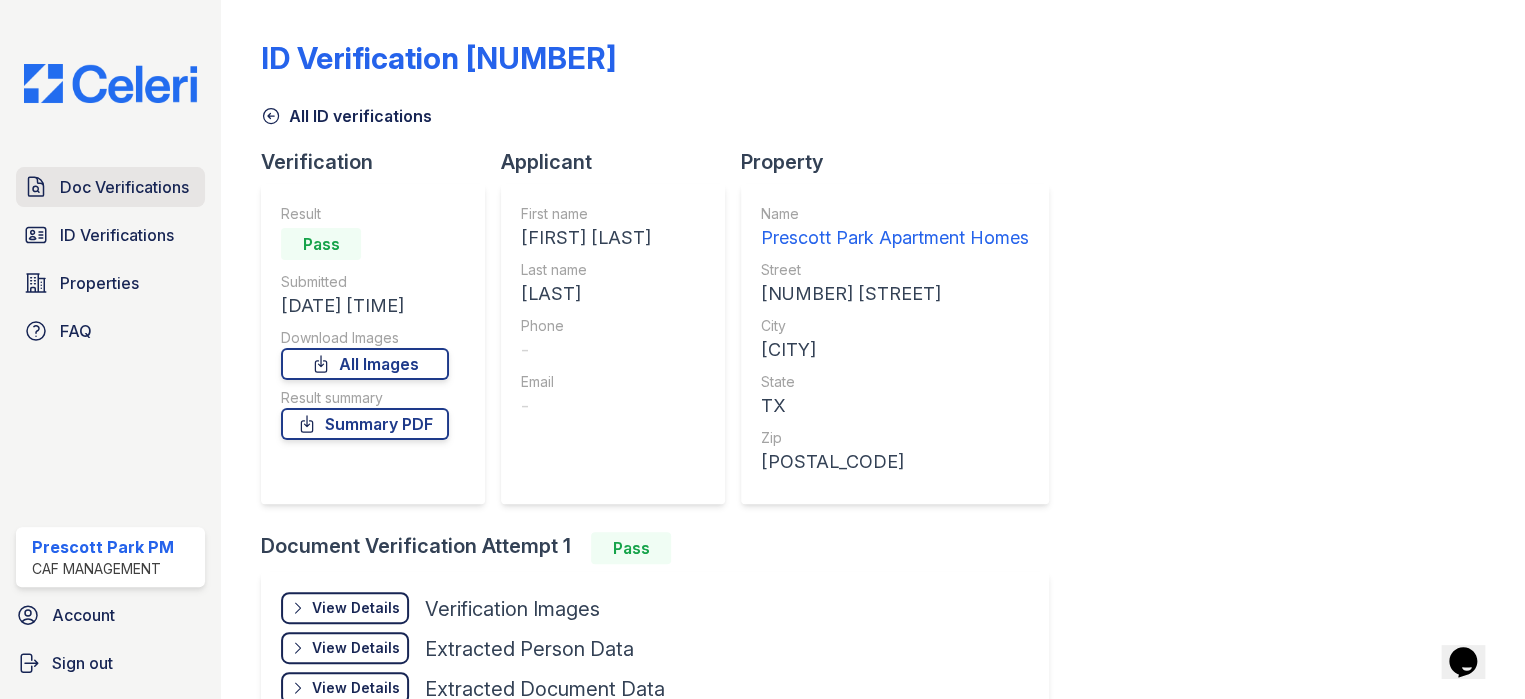 click on "Doc Verifications" at bounding box center (124, 187) 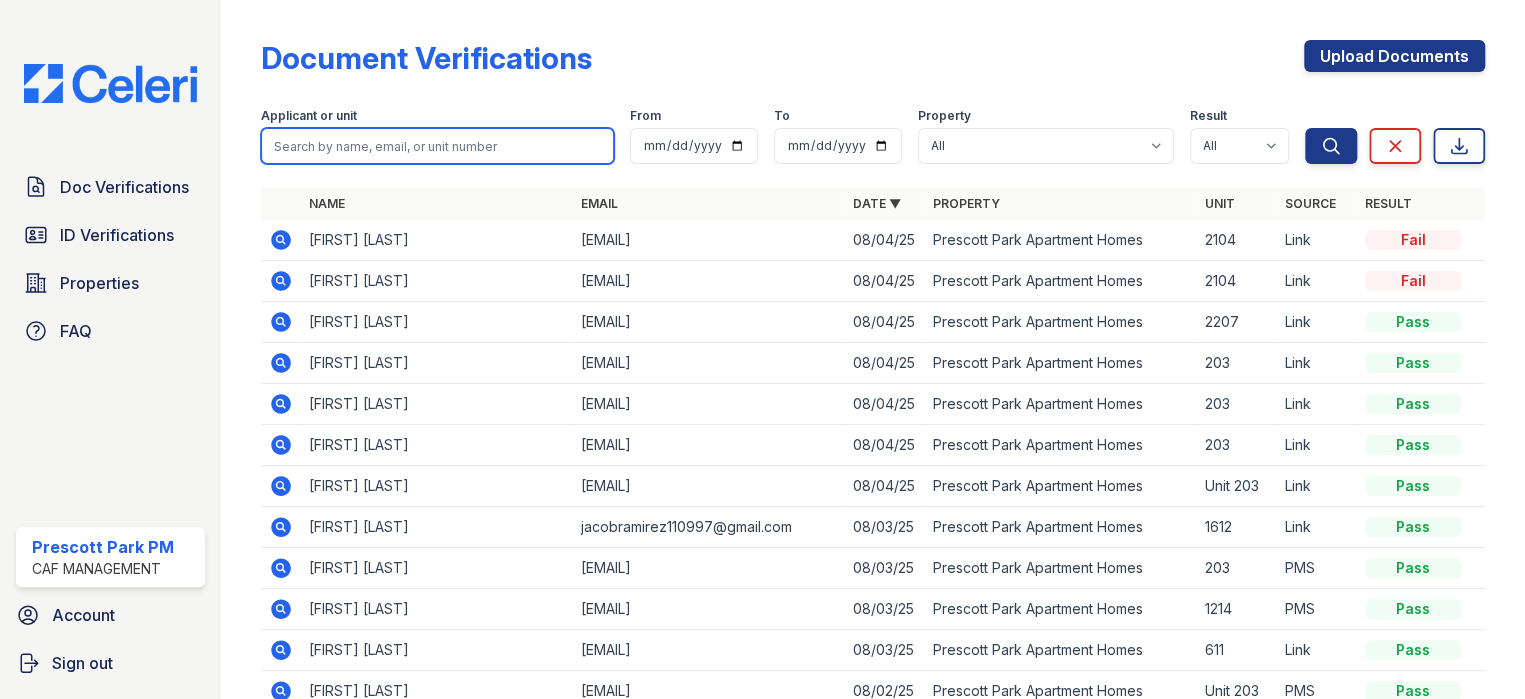 paste on "[FIRST]" 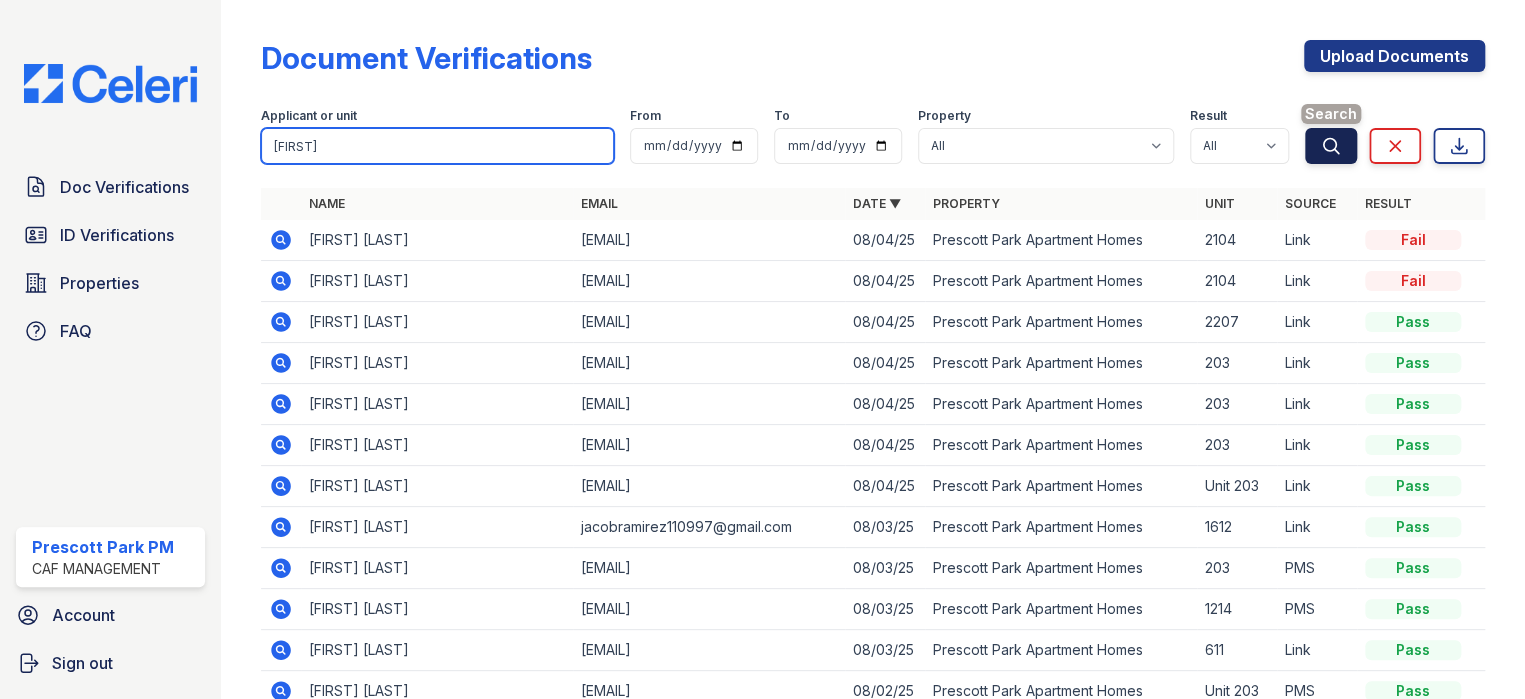 type on "[FIRST]" 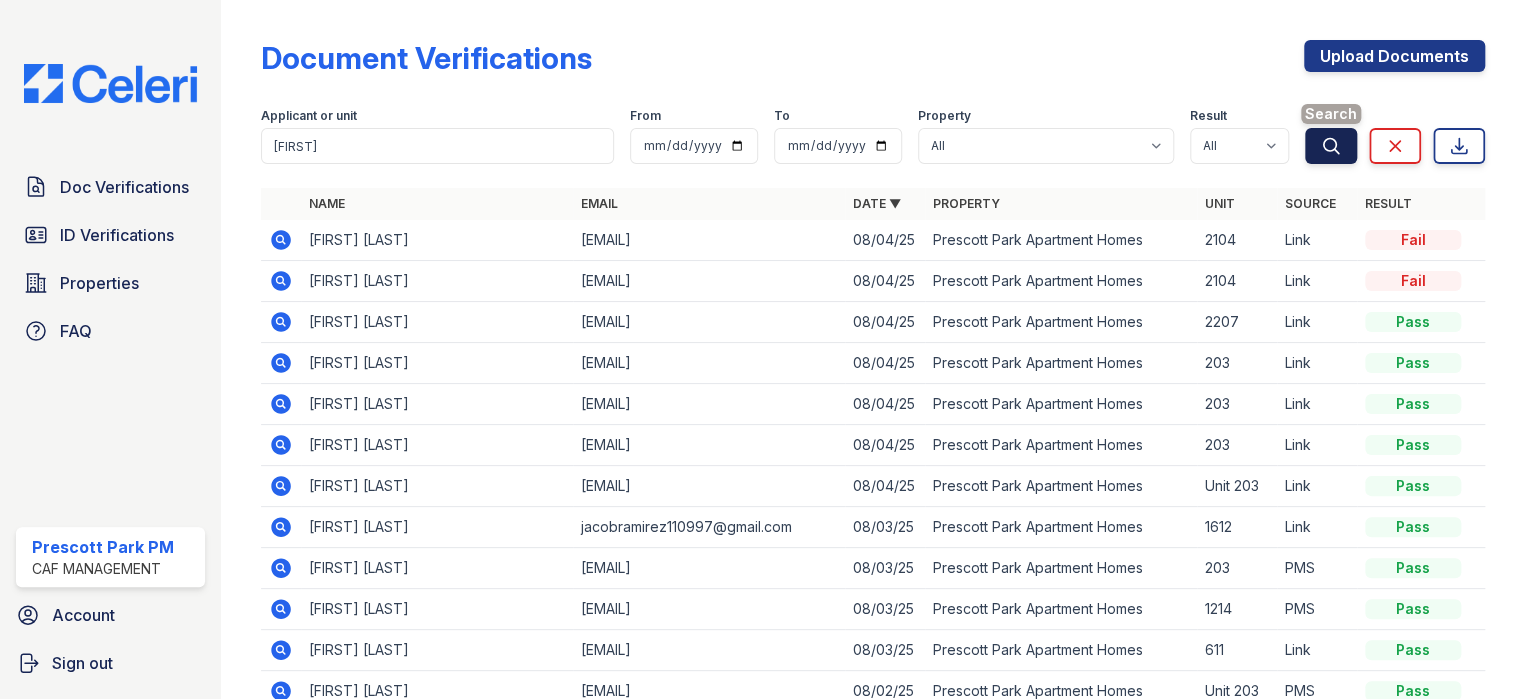 click on "Search" at bounding box center [1331, 146] 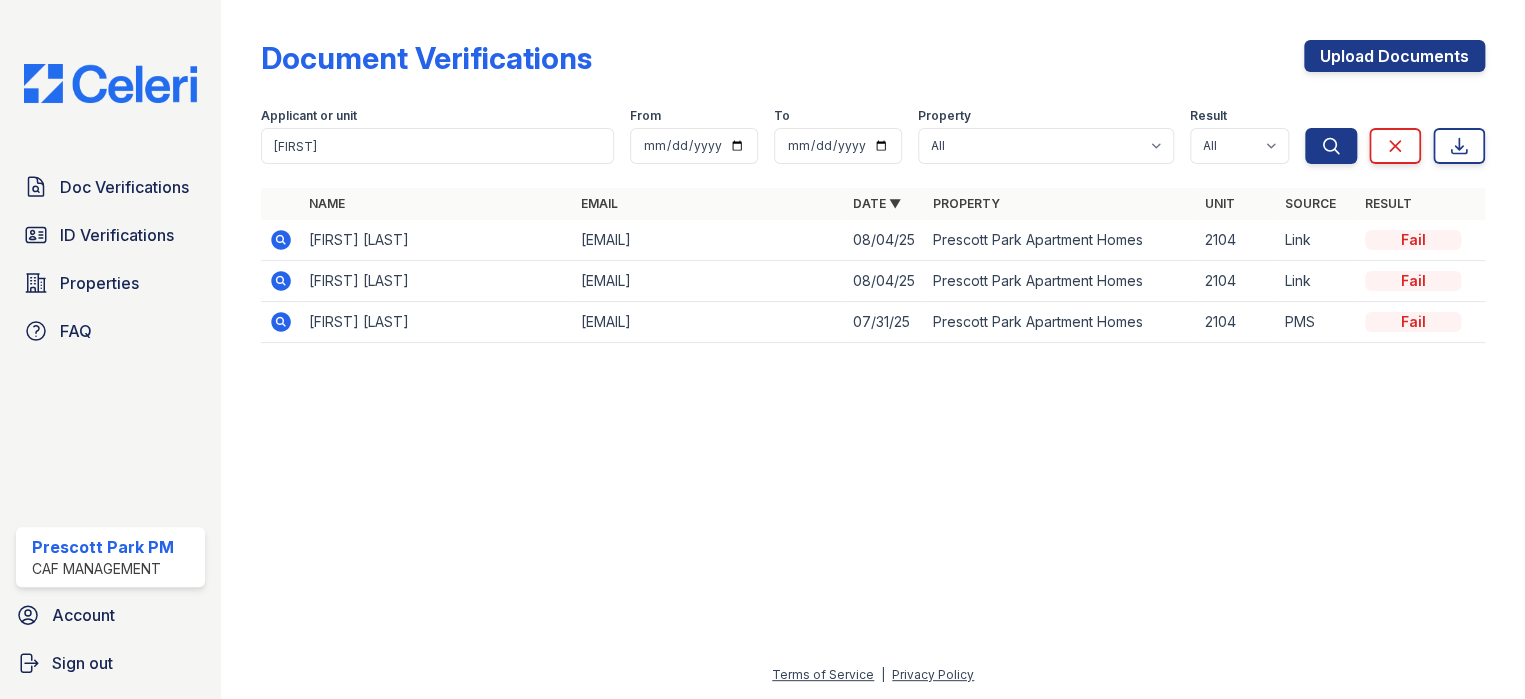 click 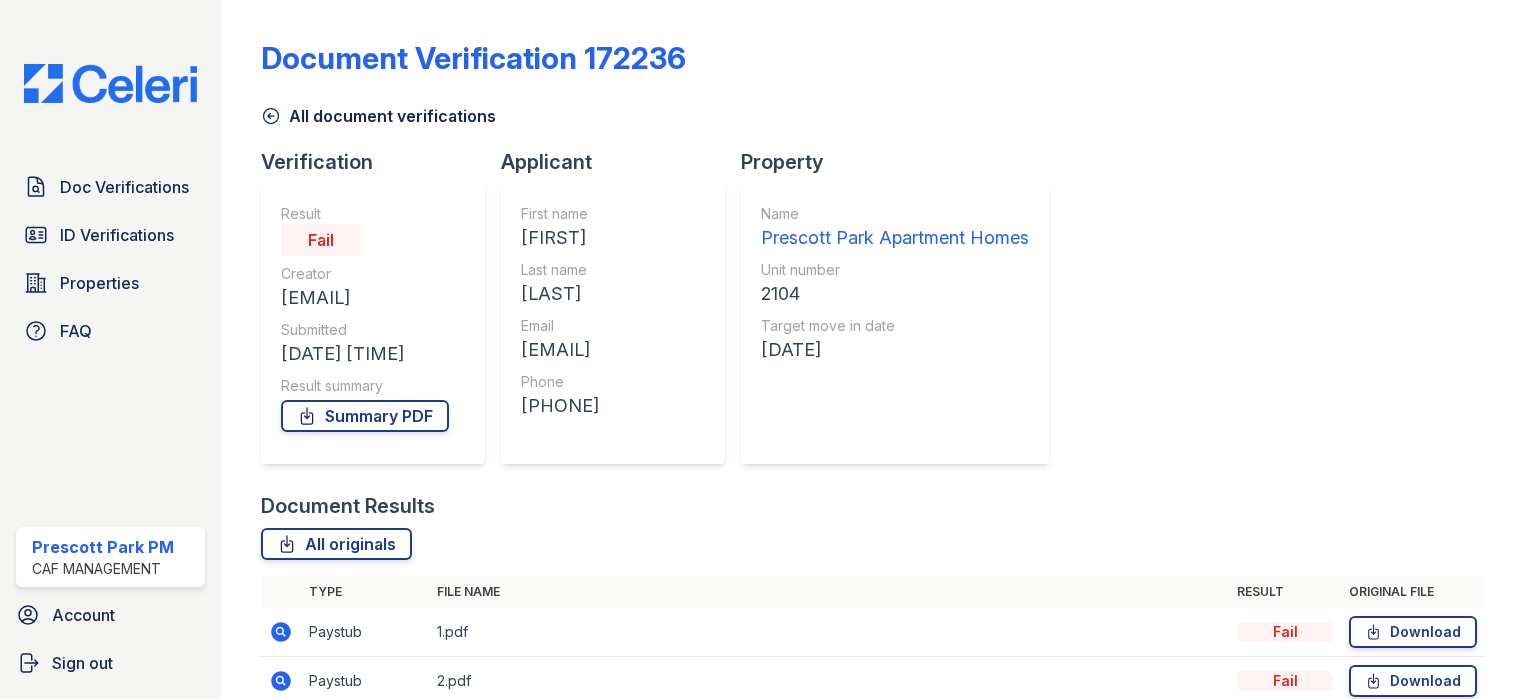 scroll, scrollTop: 0, scrollLeft: 0, axis: both 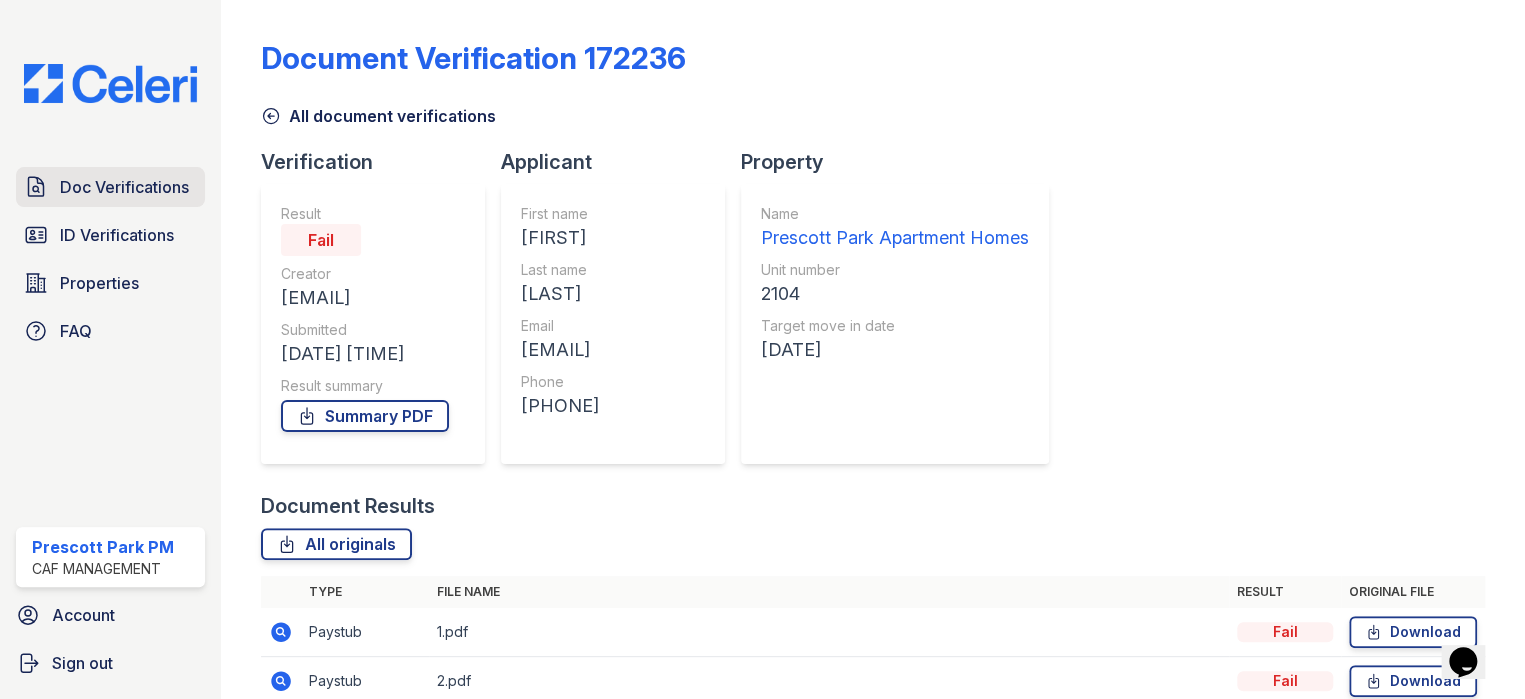 click on "Doc Verifications" at bounding box center [124, 187] 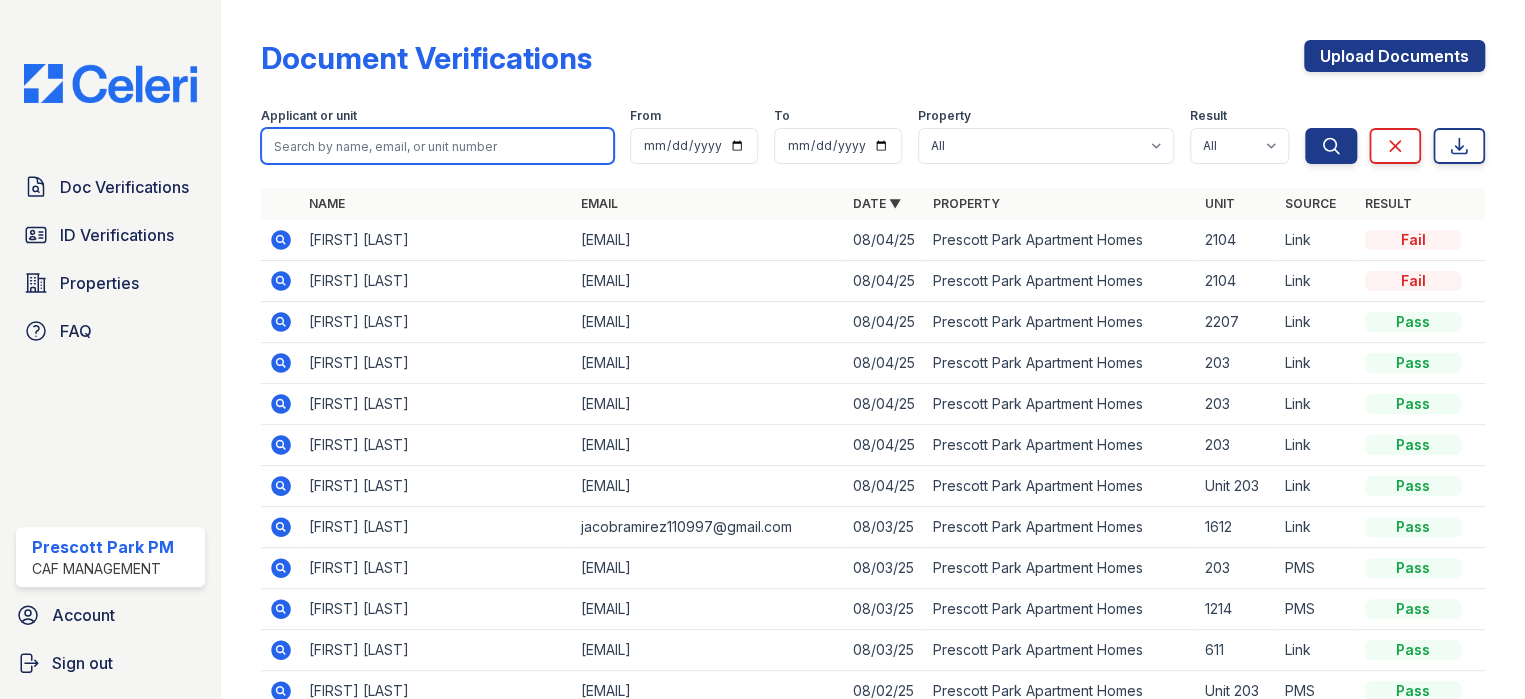 paste on "Ronald" 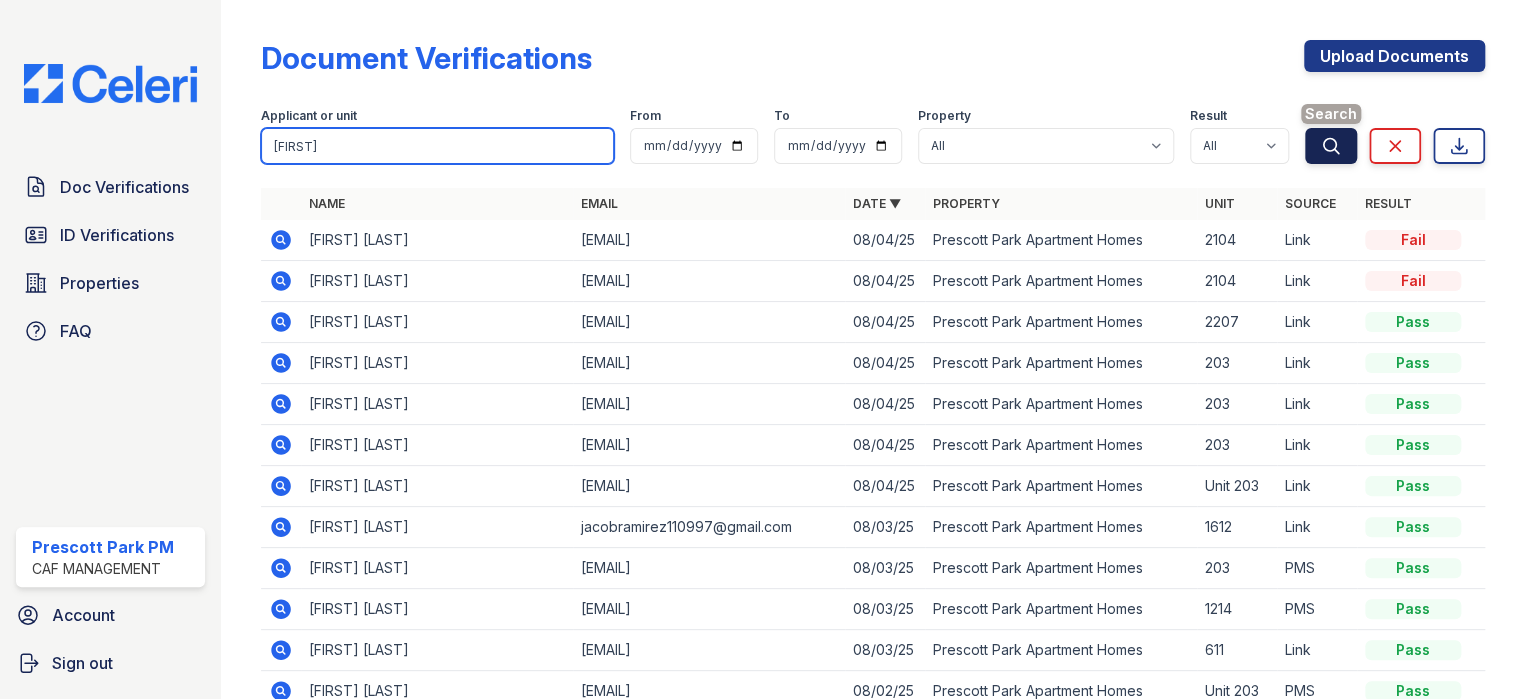 type on "Ronald" 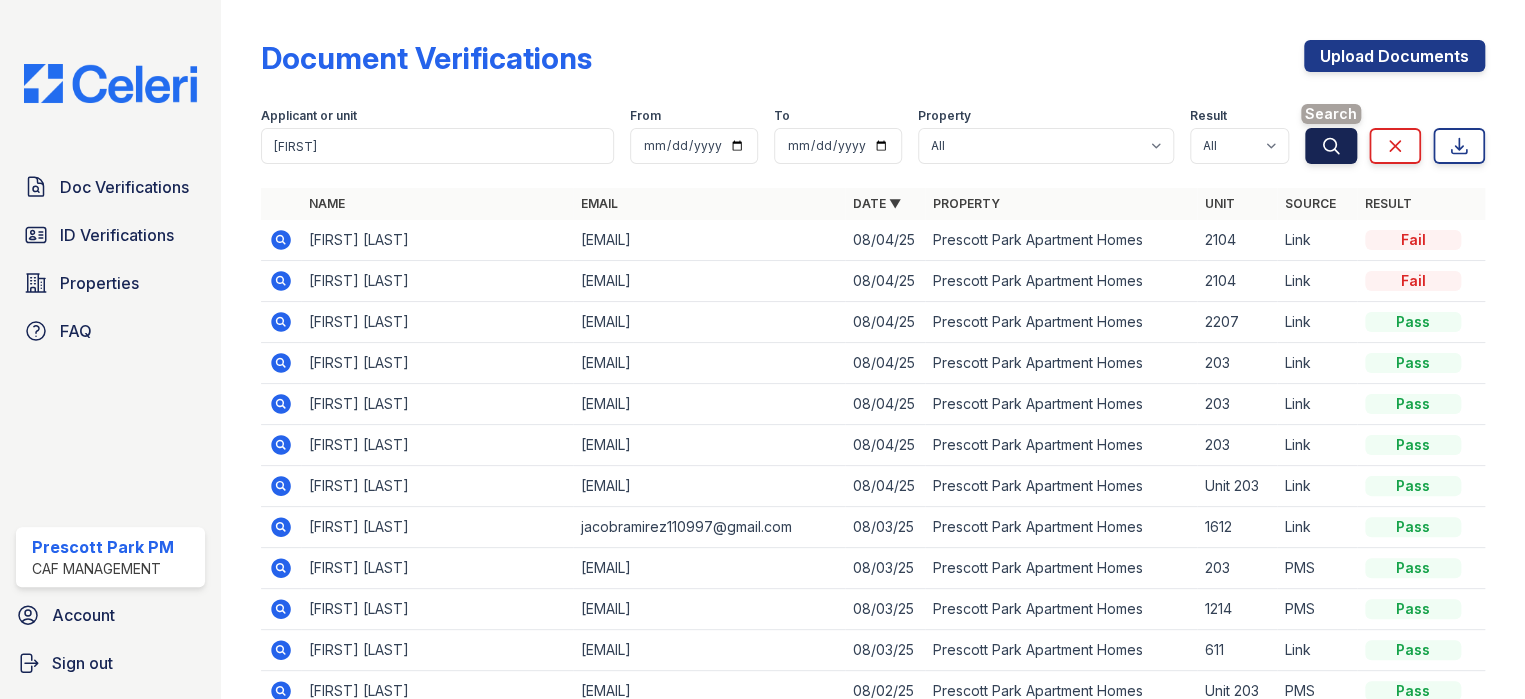 click 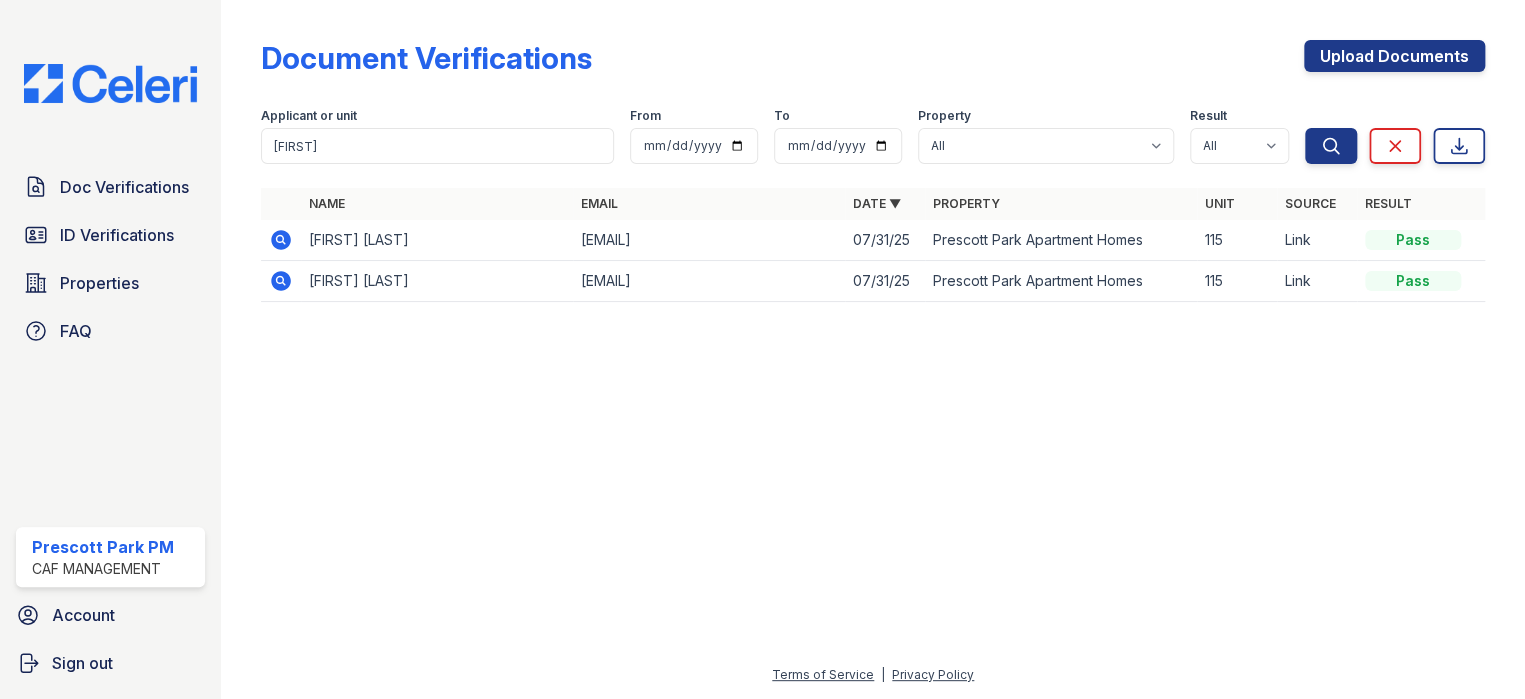 click 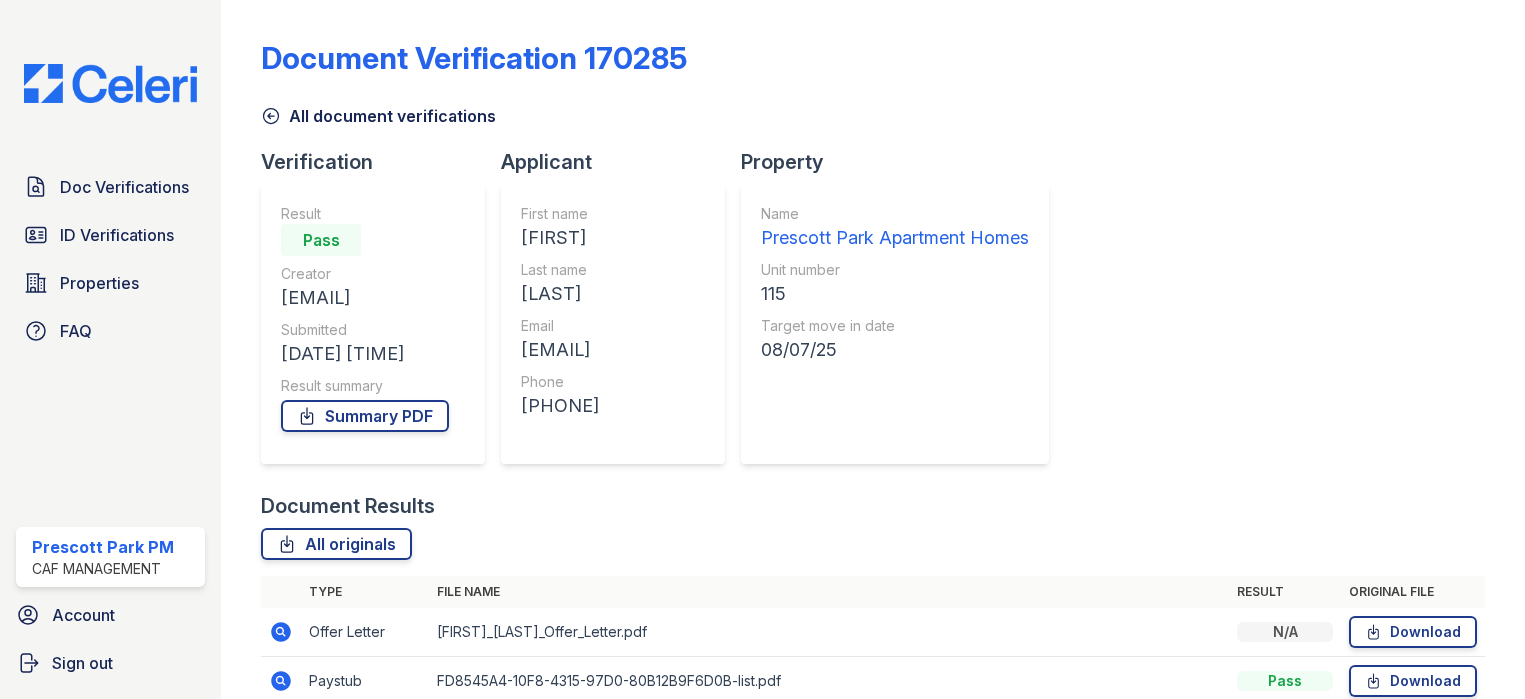 scroll, scrollTop: 0, scrollLeft: 0, axis: both 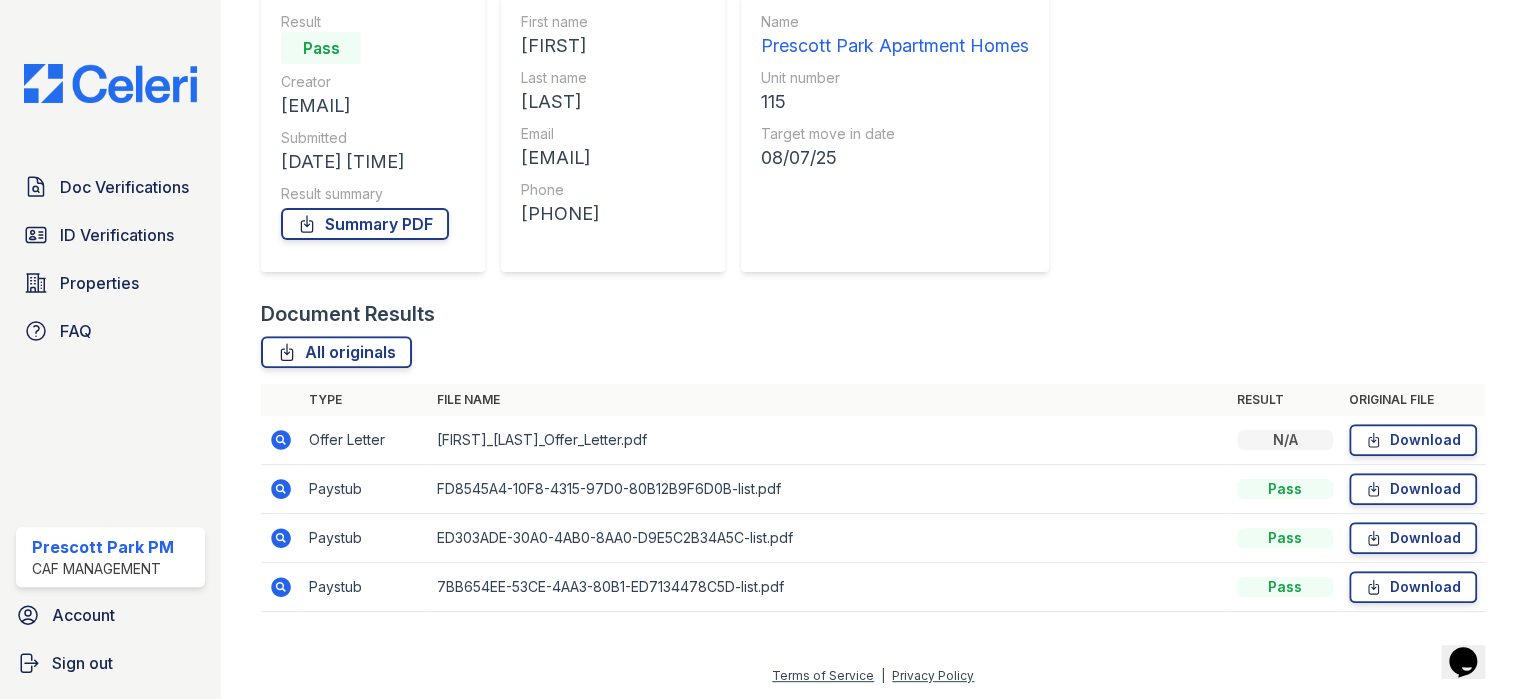 click 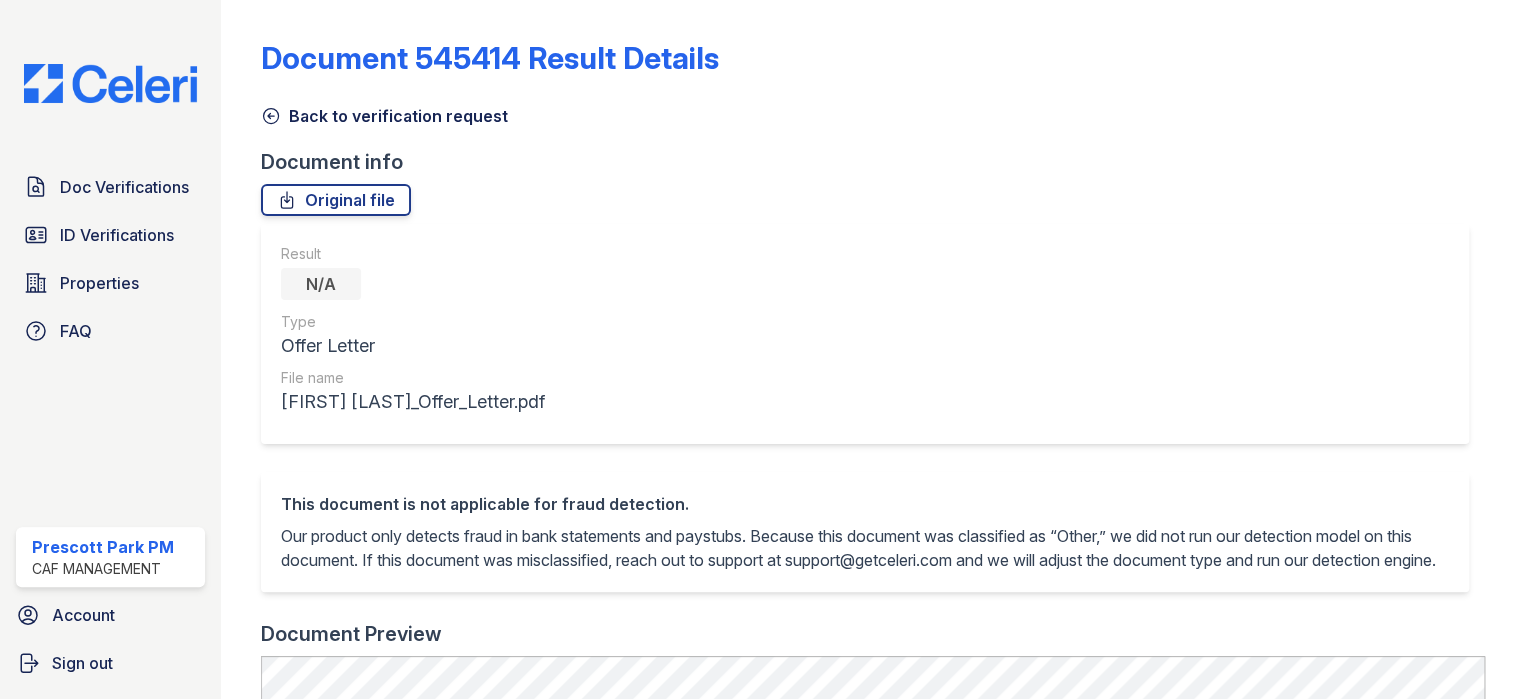 scroll, scrollTop: 0, scrollLeft: 0, axis: both 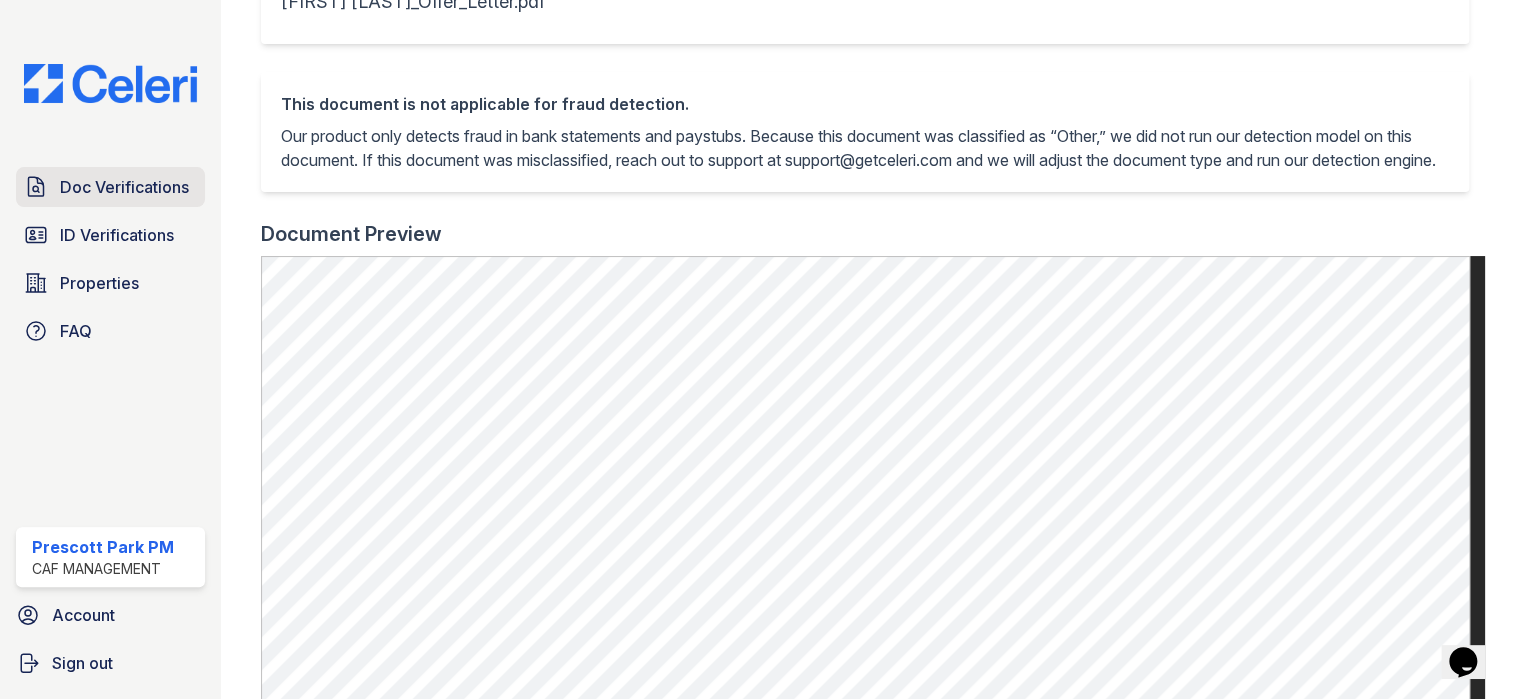 click on "Doc Verifications" at bounding box center [124, 187] 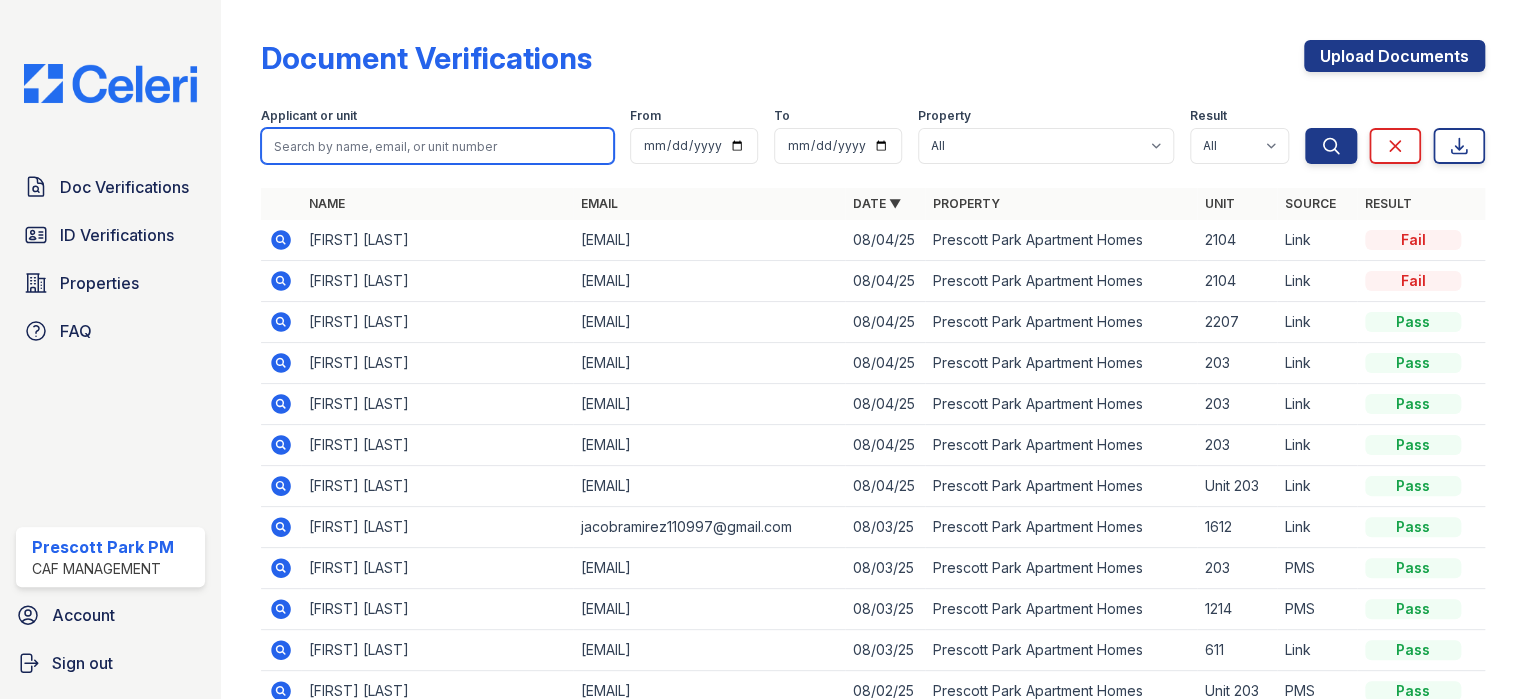 paste on "Ronald" 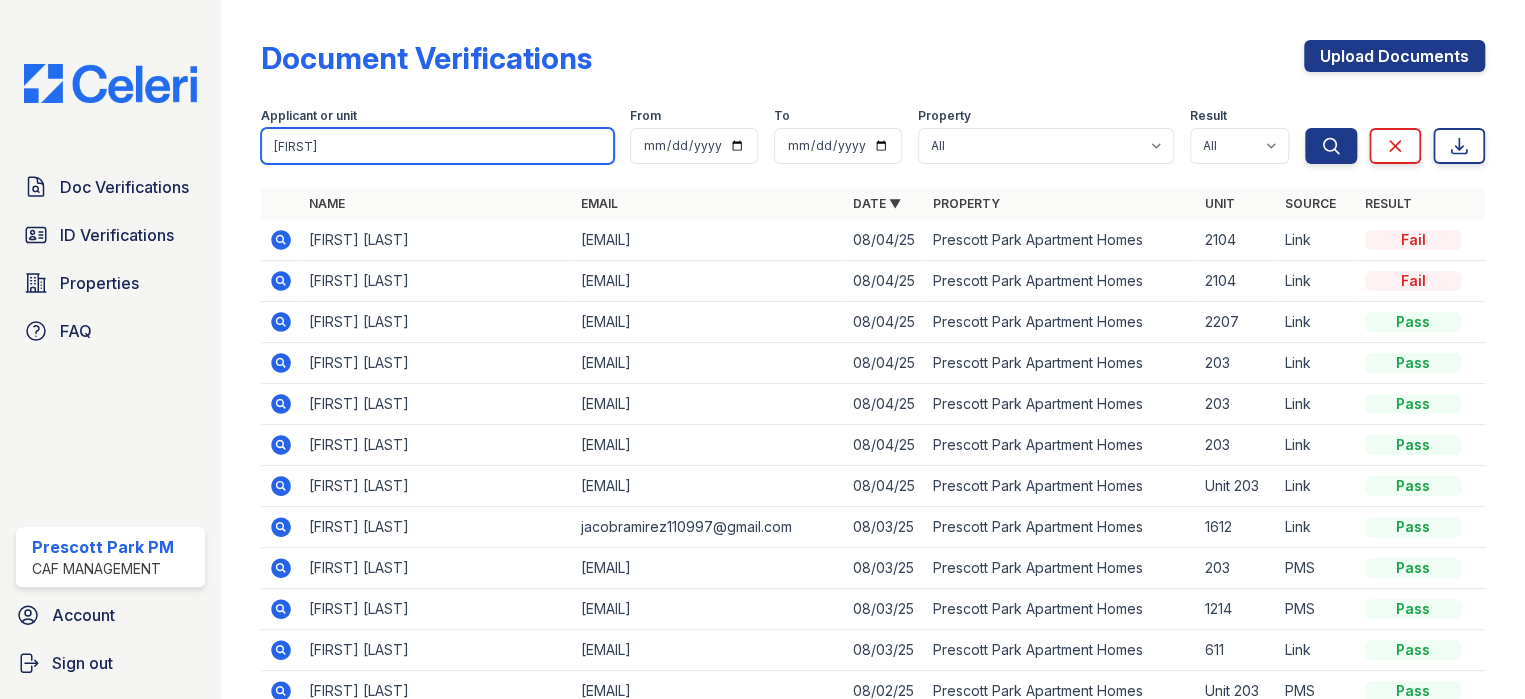 type on "Ronald" 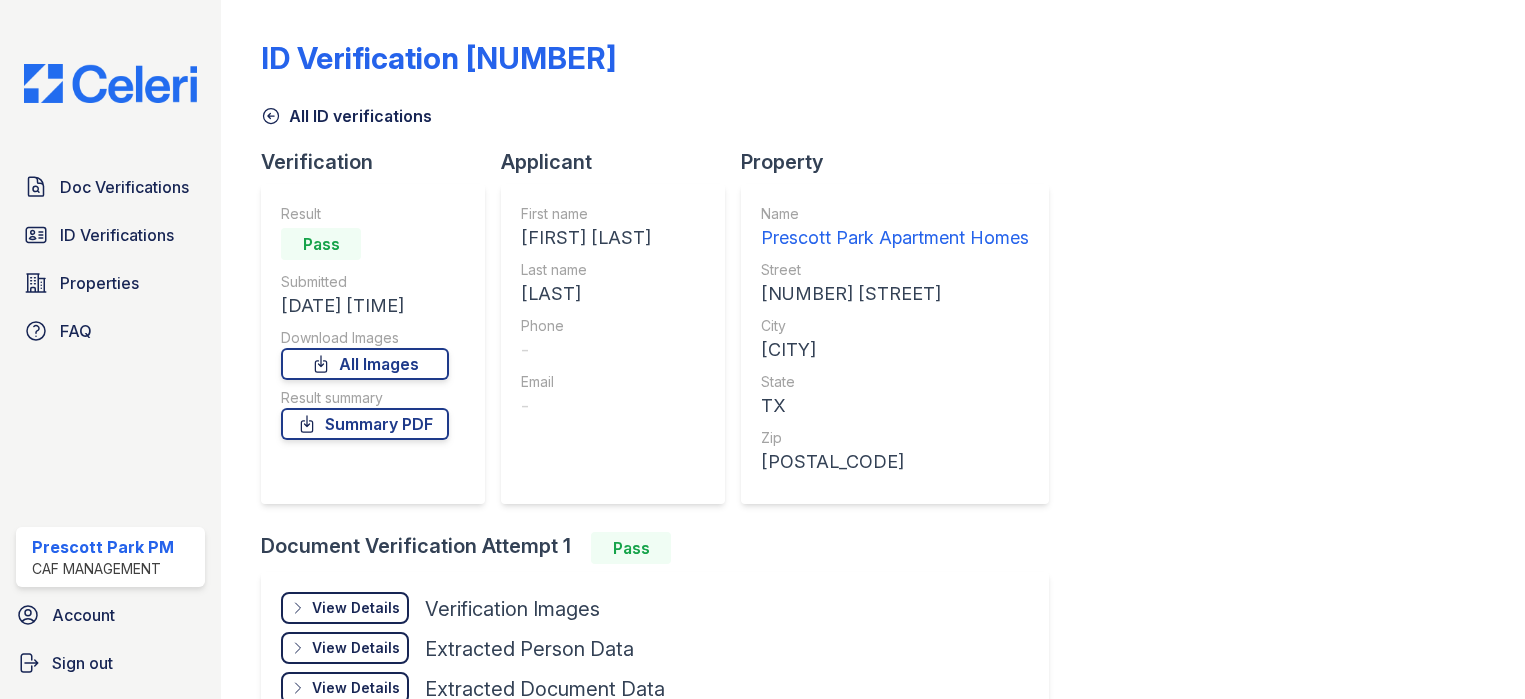 scroll, scrollTop: 0, scrollLeft: 0, axis: both 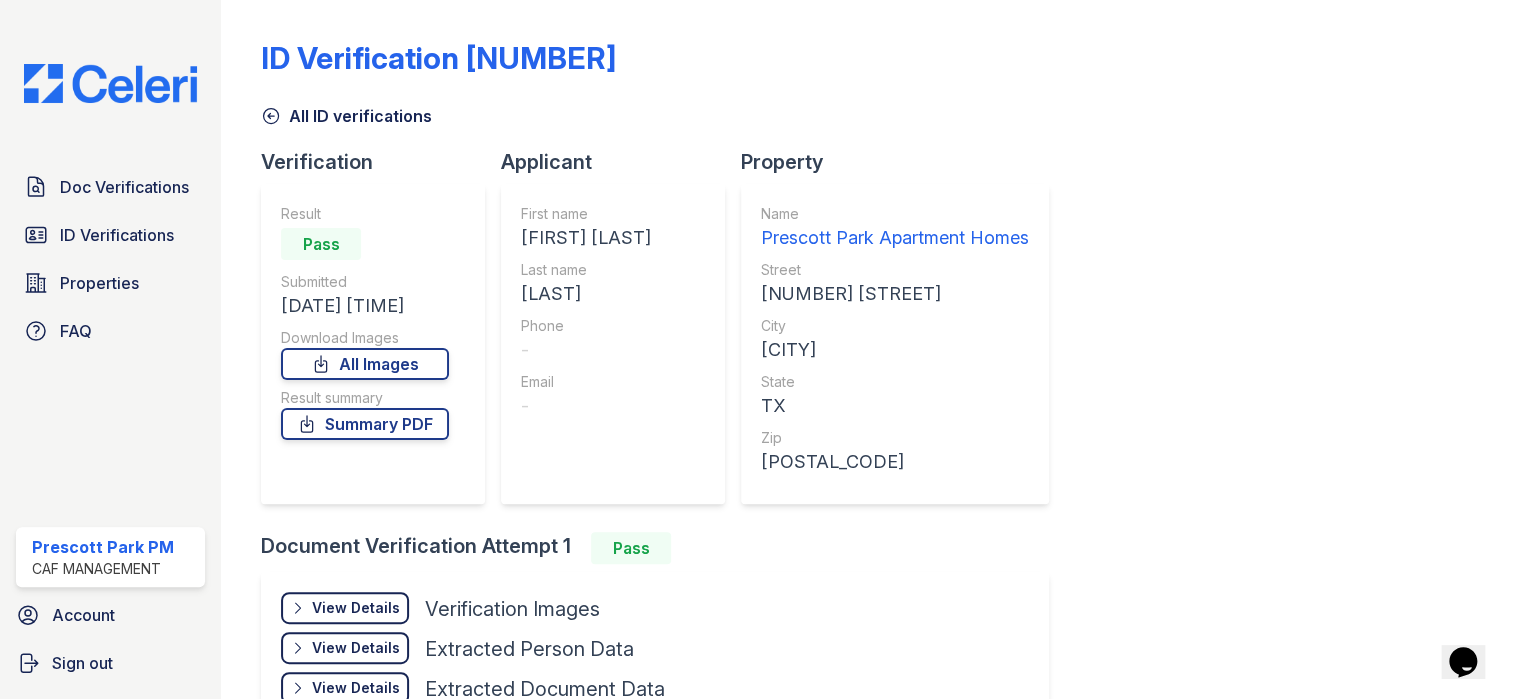 drag, startPoint x: 130, startPoint y: 180, endPoint x: 176, endPoint y: 161, distance: 49.76947 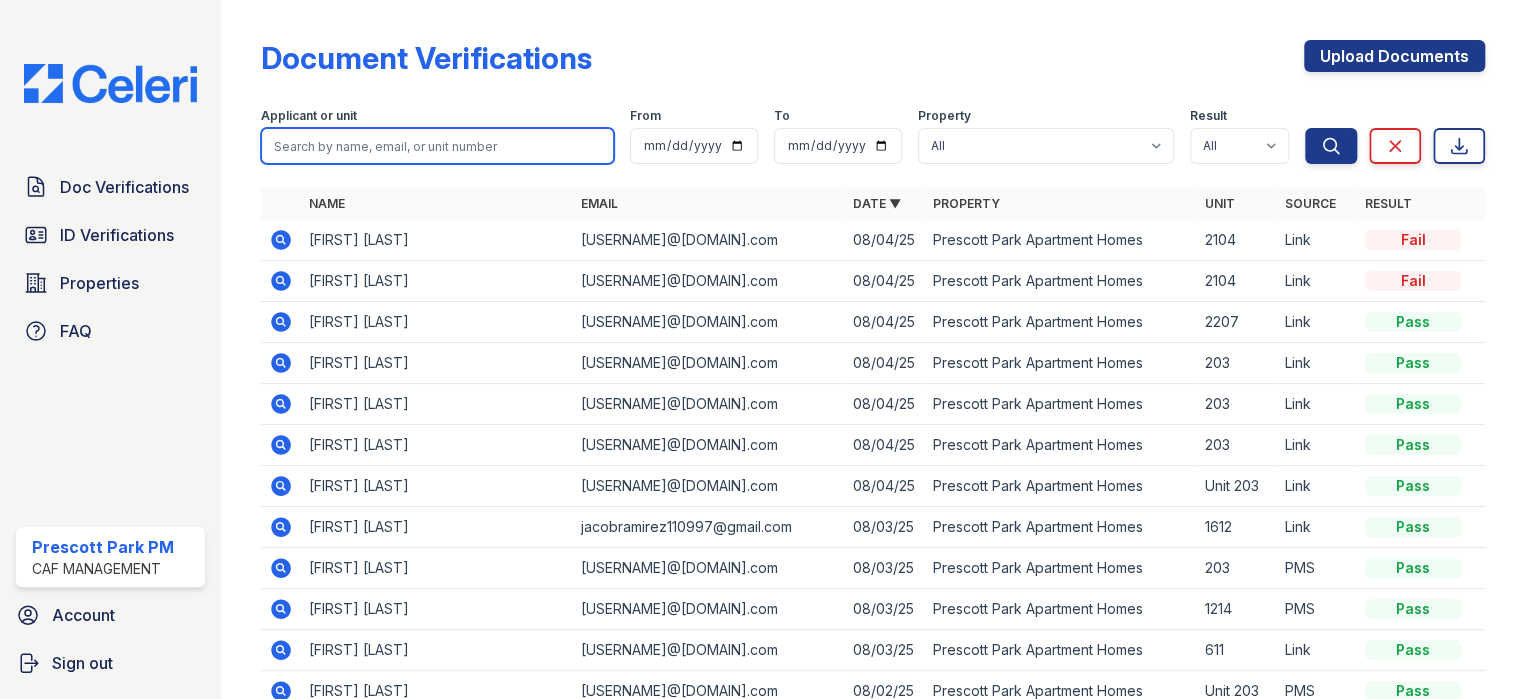 paste on "Landry" 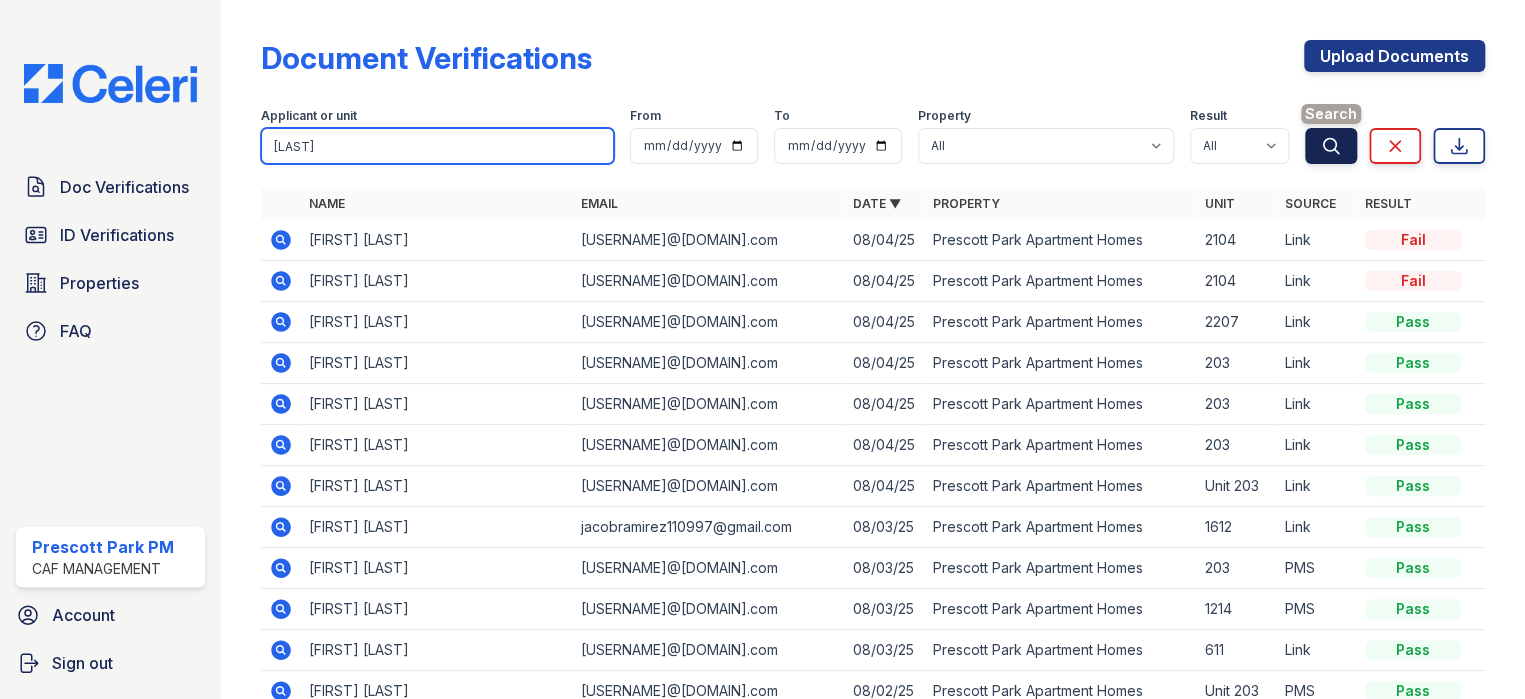 type on "Landry" 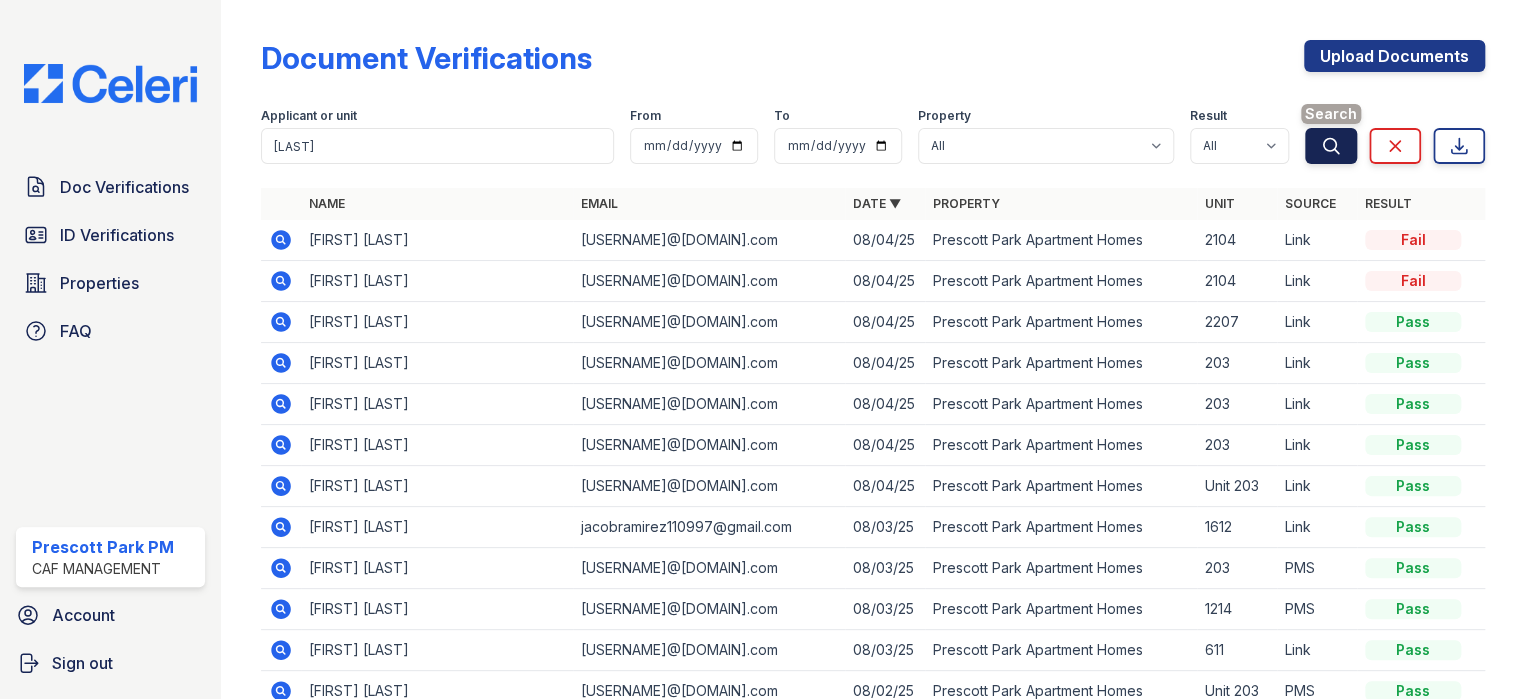 click 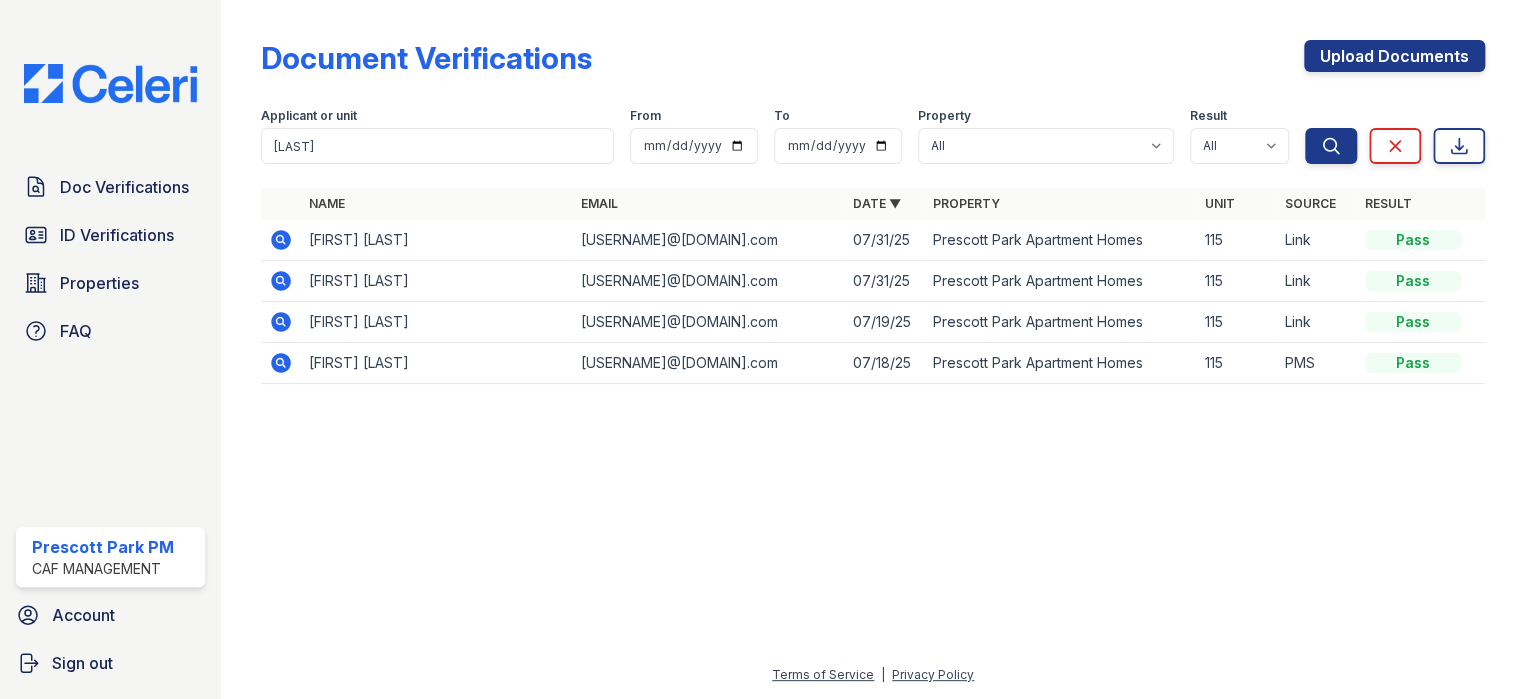click 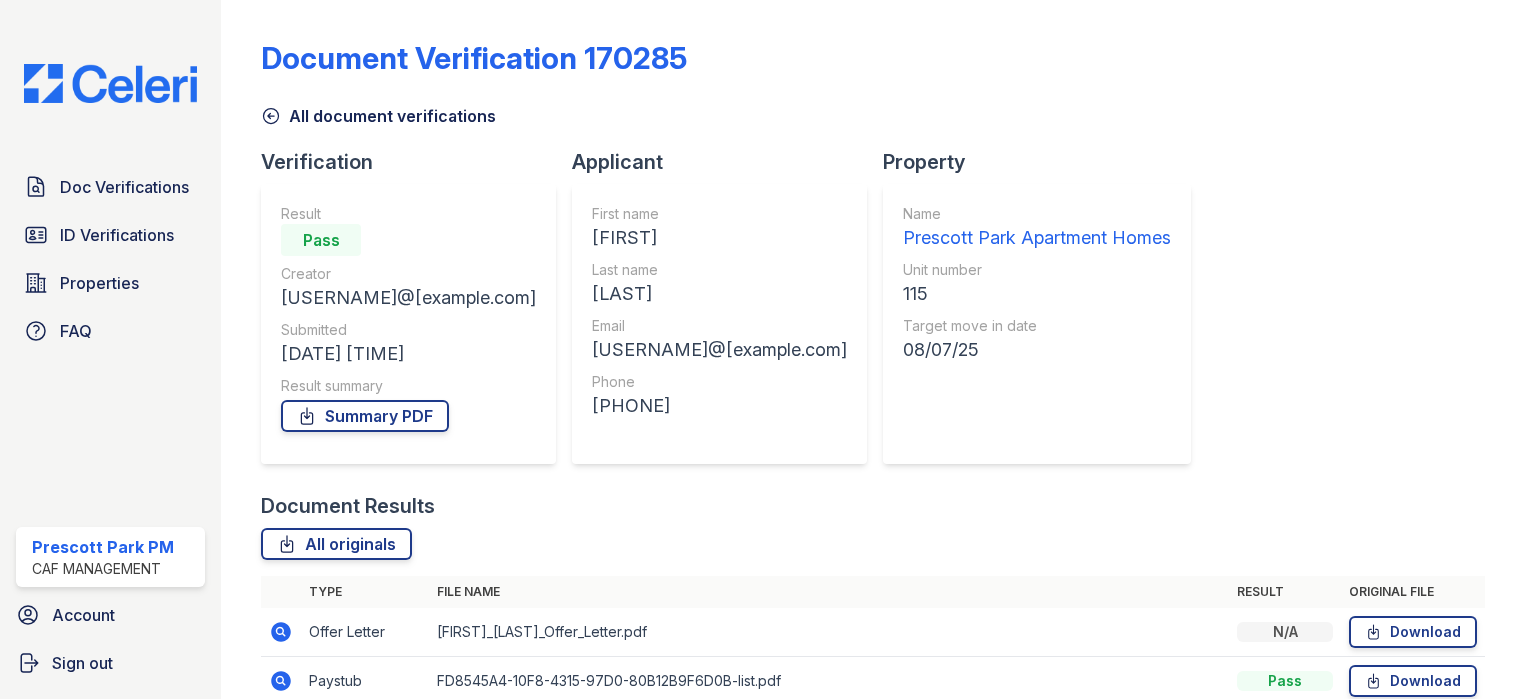 scroll, scrollTop: 0, scrollLeft: 0, axis: both 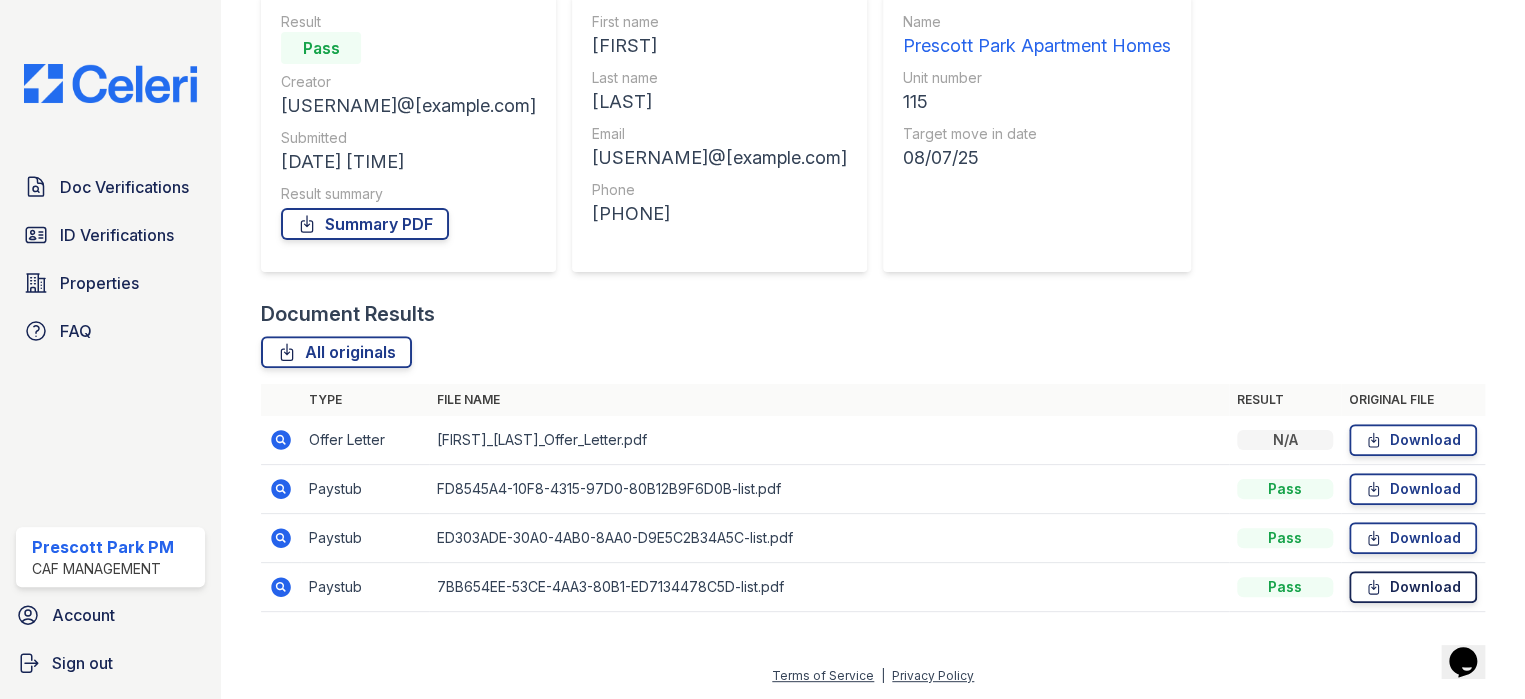 click on "Download" at bounding box center (1413, 587) 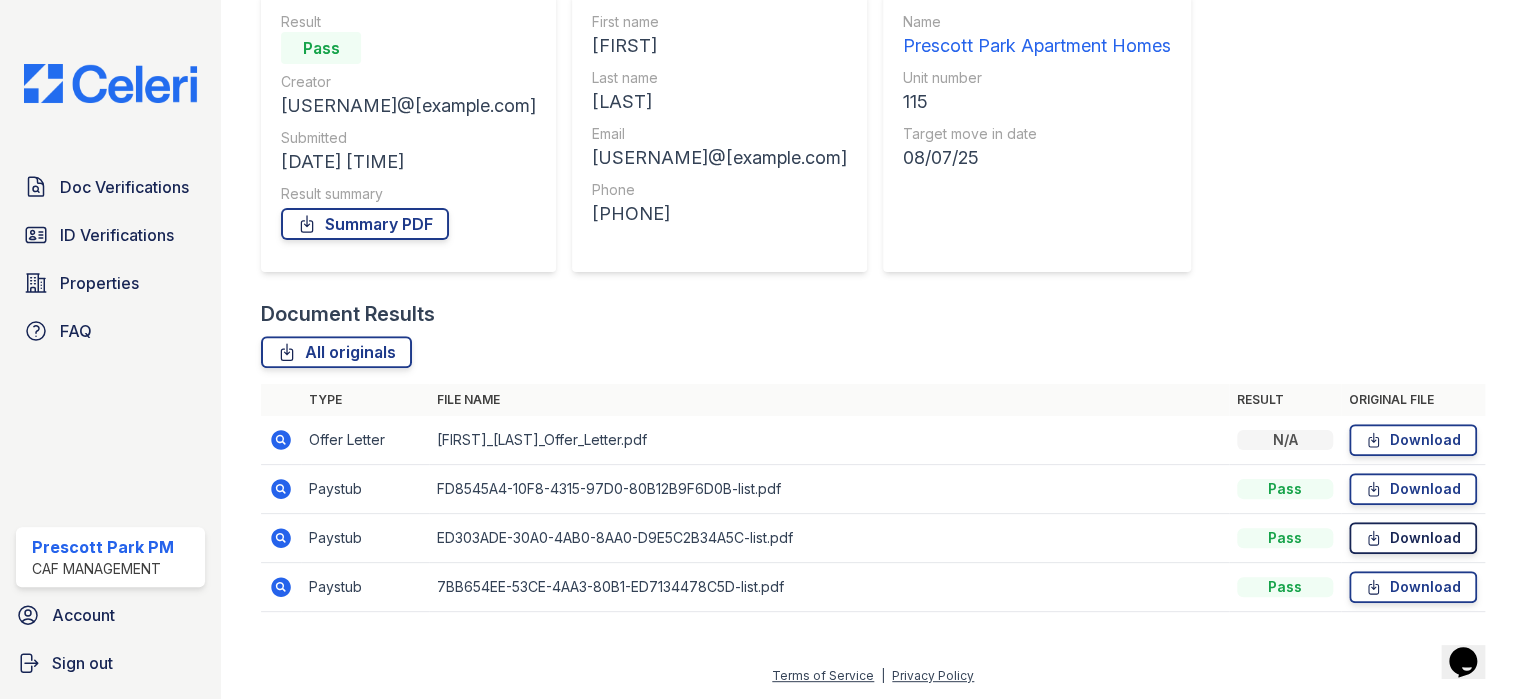 click on "Download" at bounding box center (1413, 538) 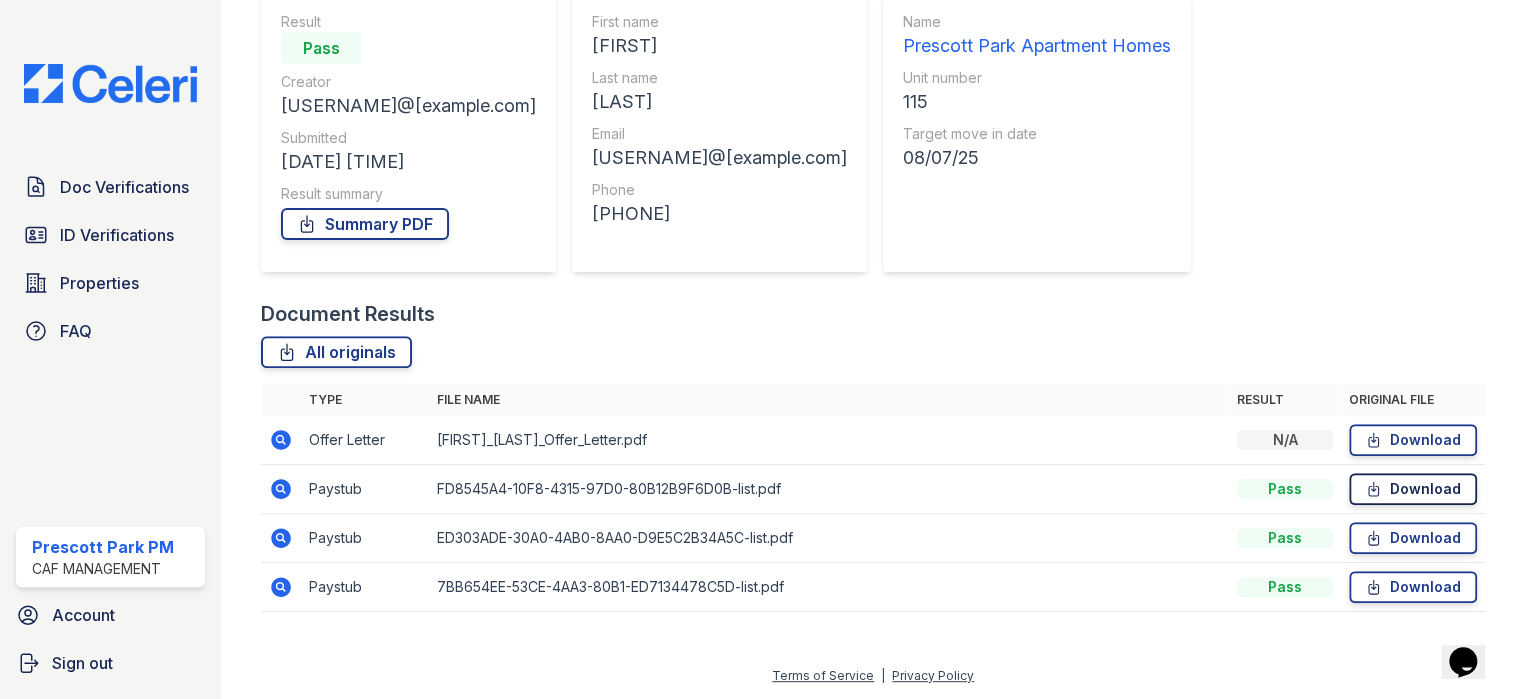 click on "Download" at bounding box center (1413, 489) 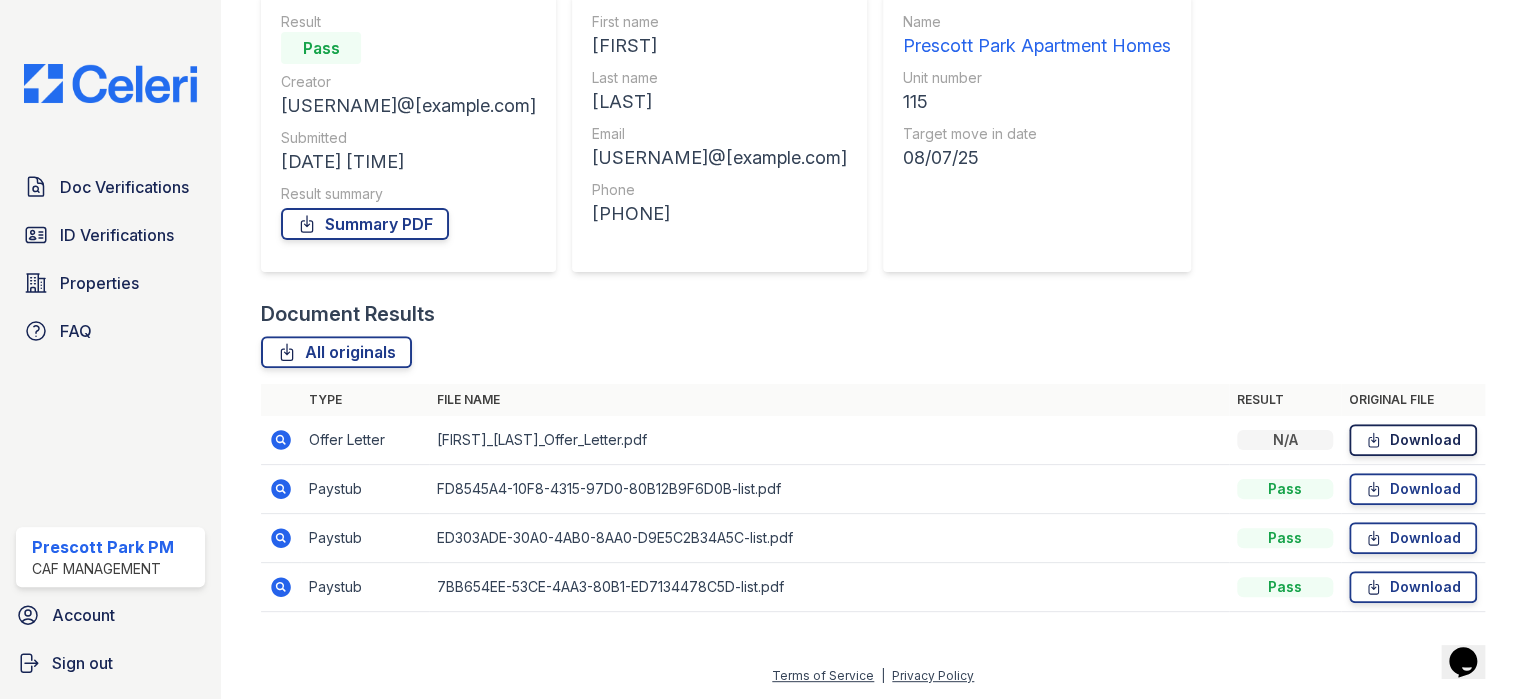 click 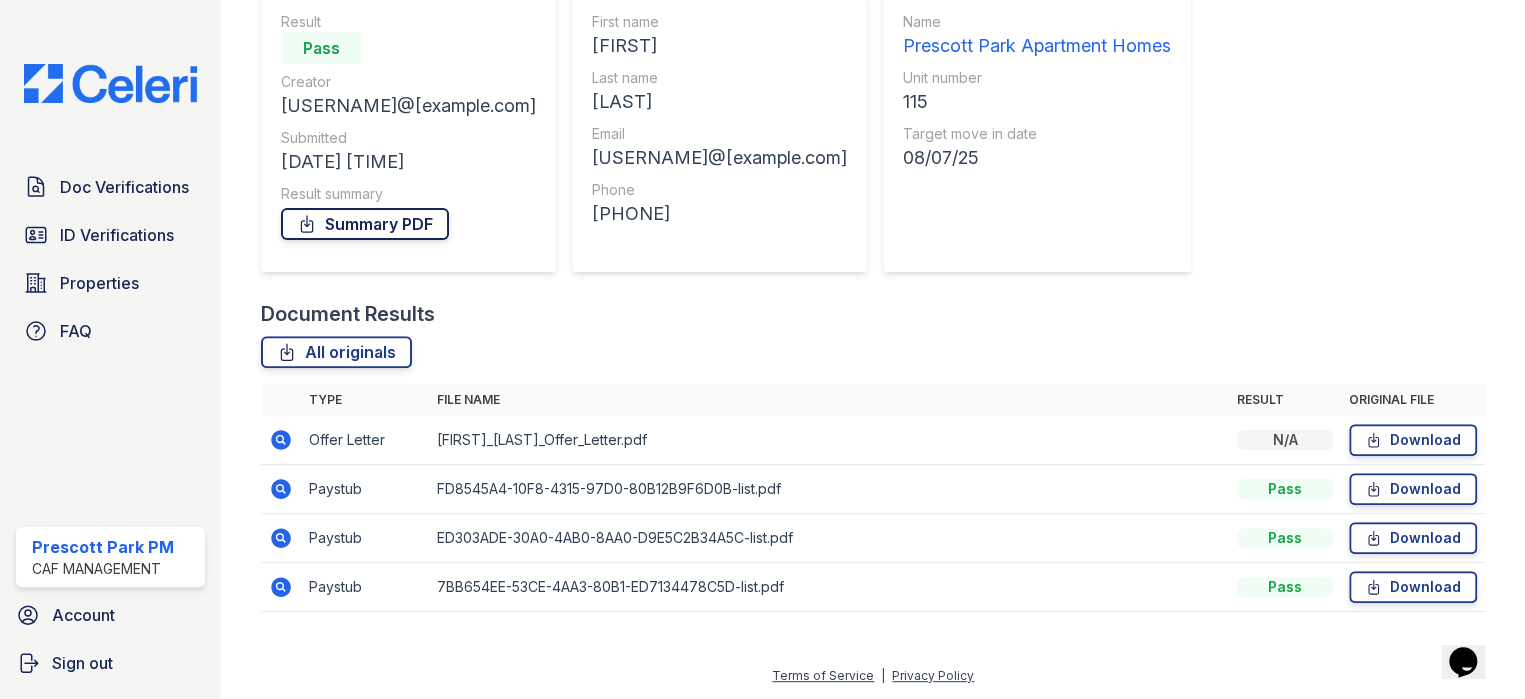click on "Summary PDF" at bounding box center [365, 224] 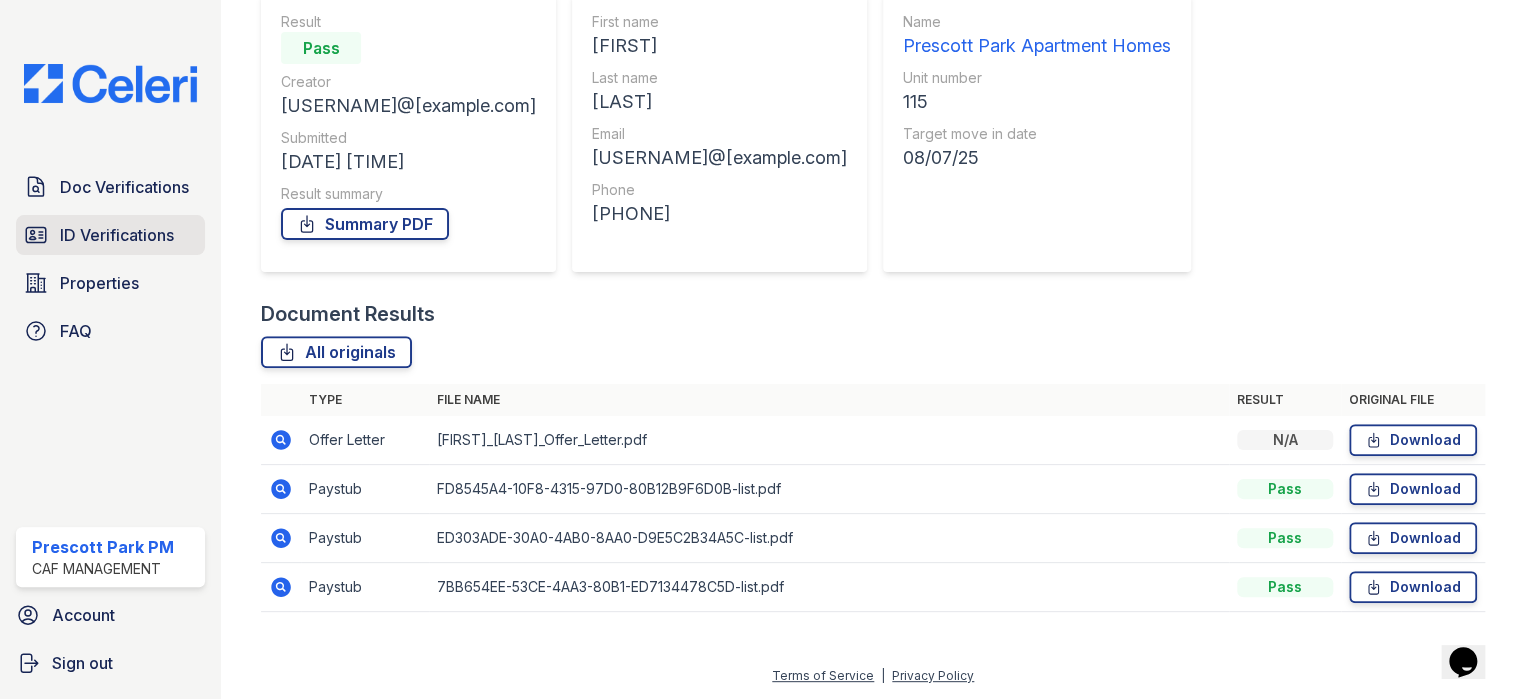 click on "ID Verifications" at bounding box center (117, 235) 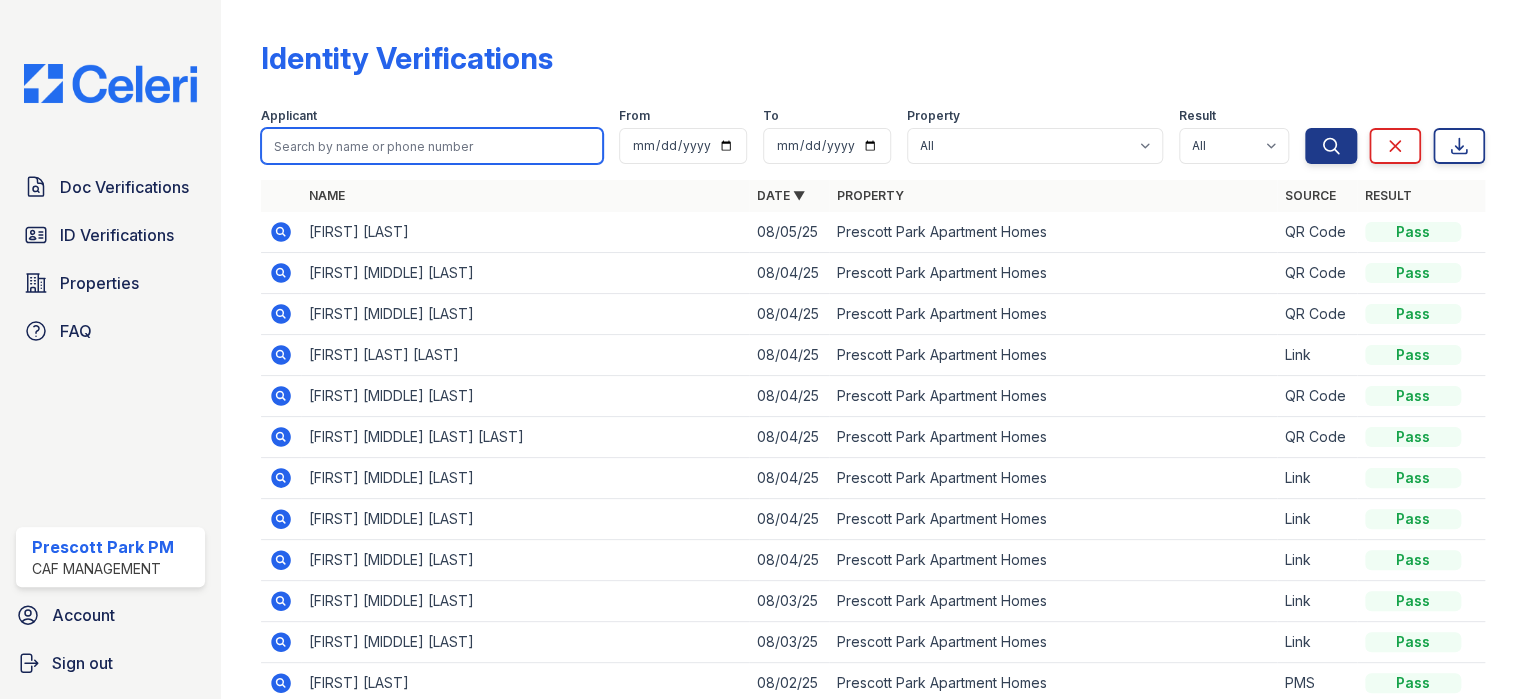 paste on "Landry" 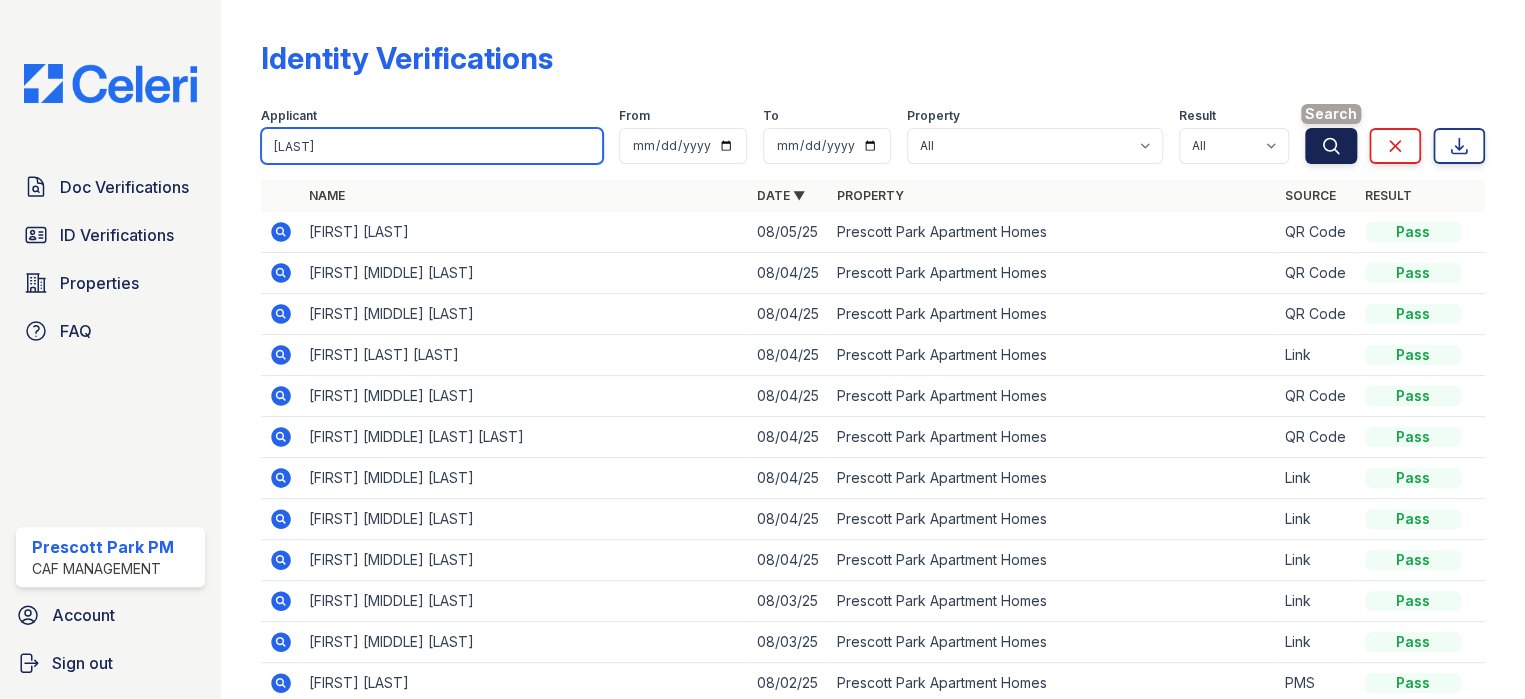 type on "Landry" 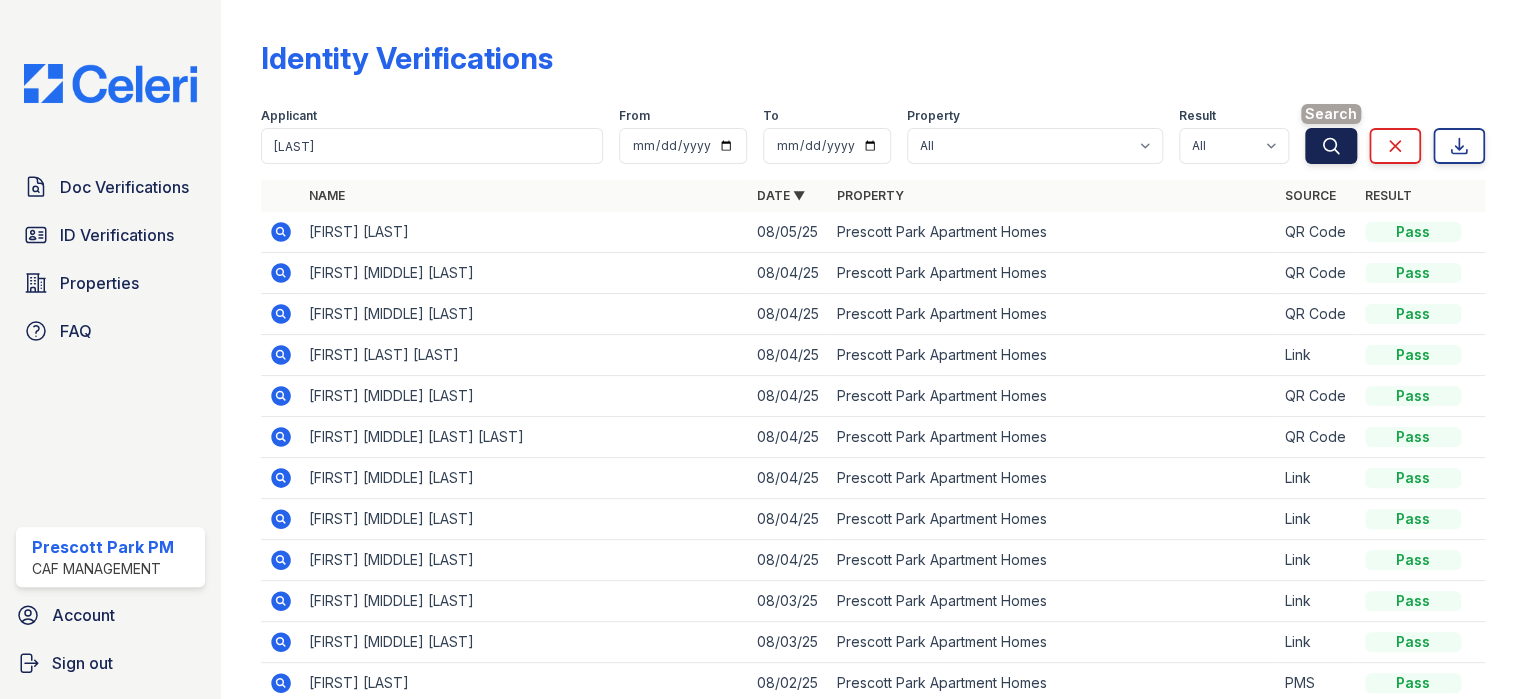 click 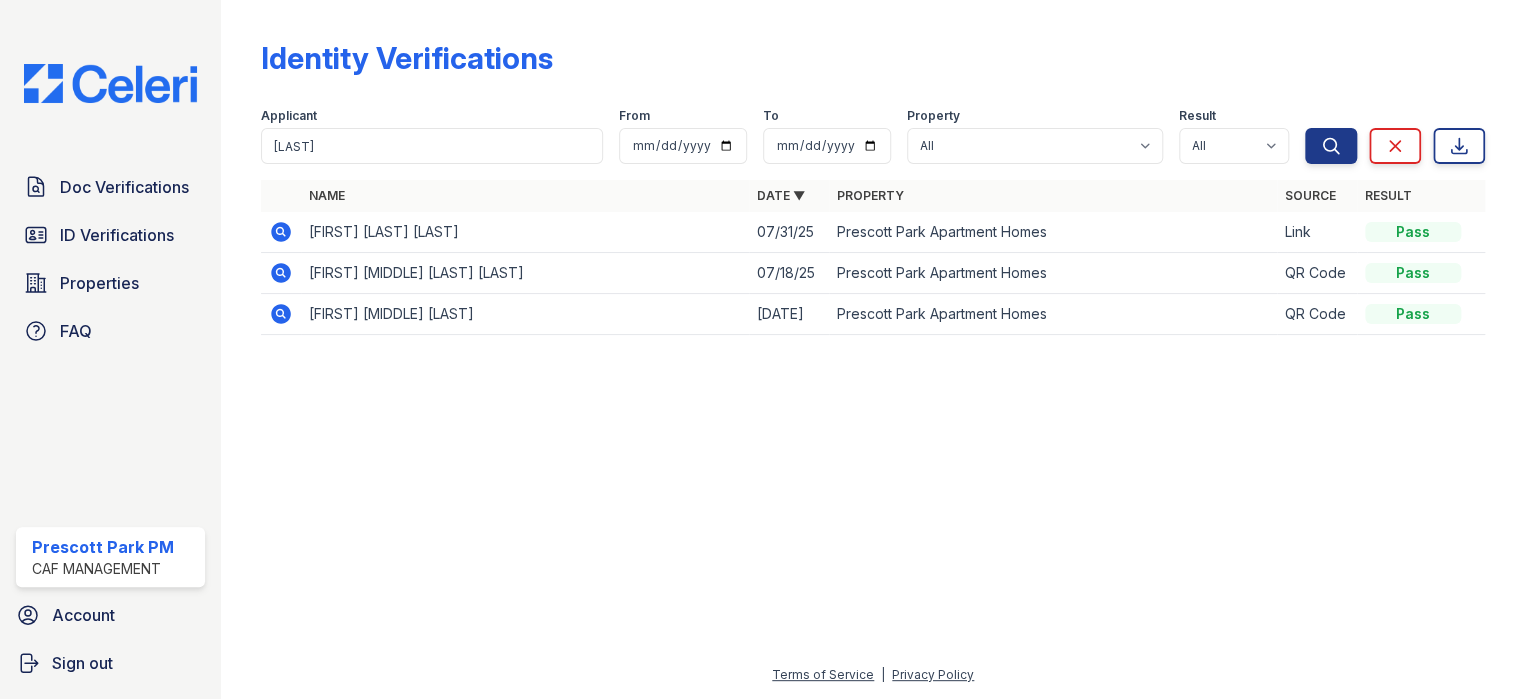 click 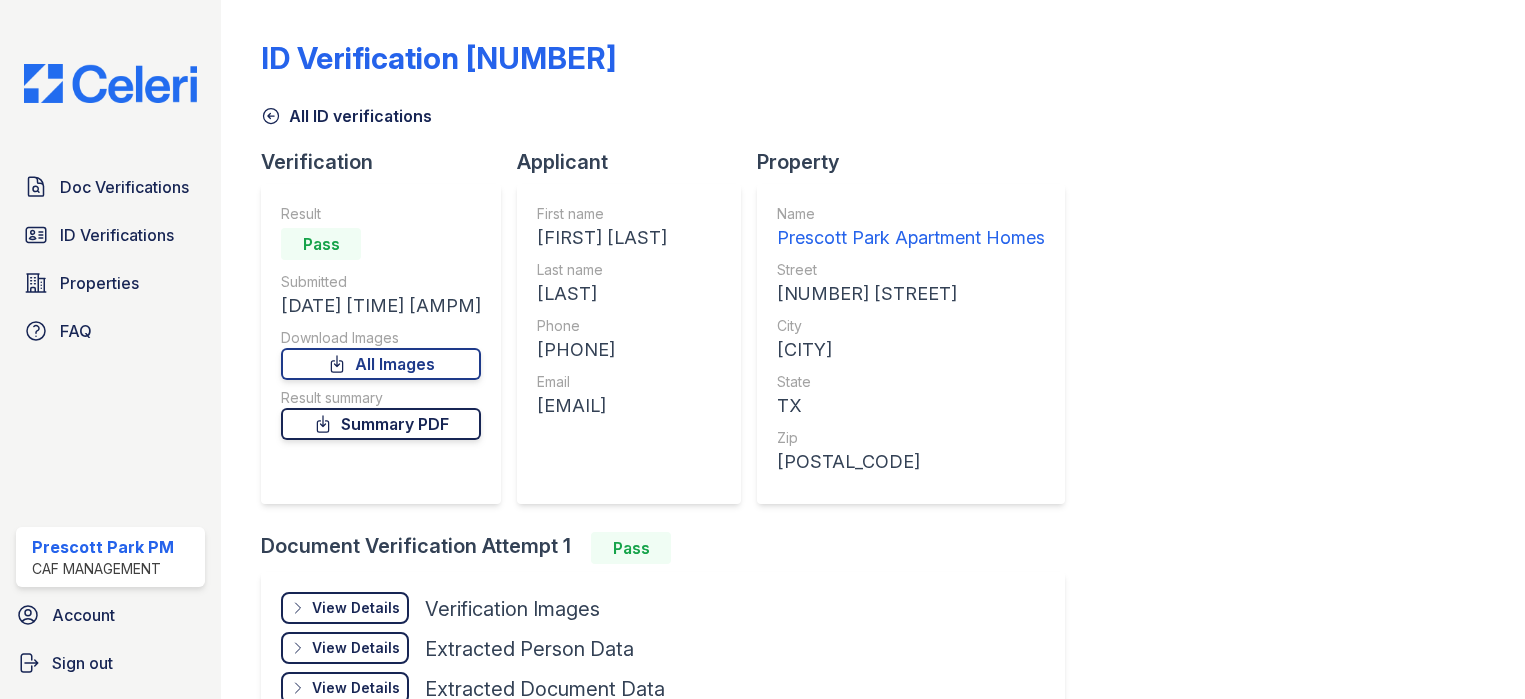scroll, scrollTop: 0, scrollLeft: 0, axis: both 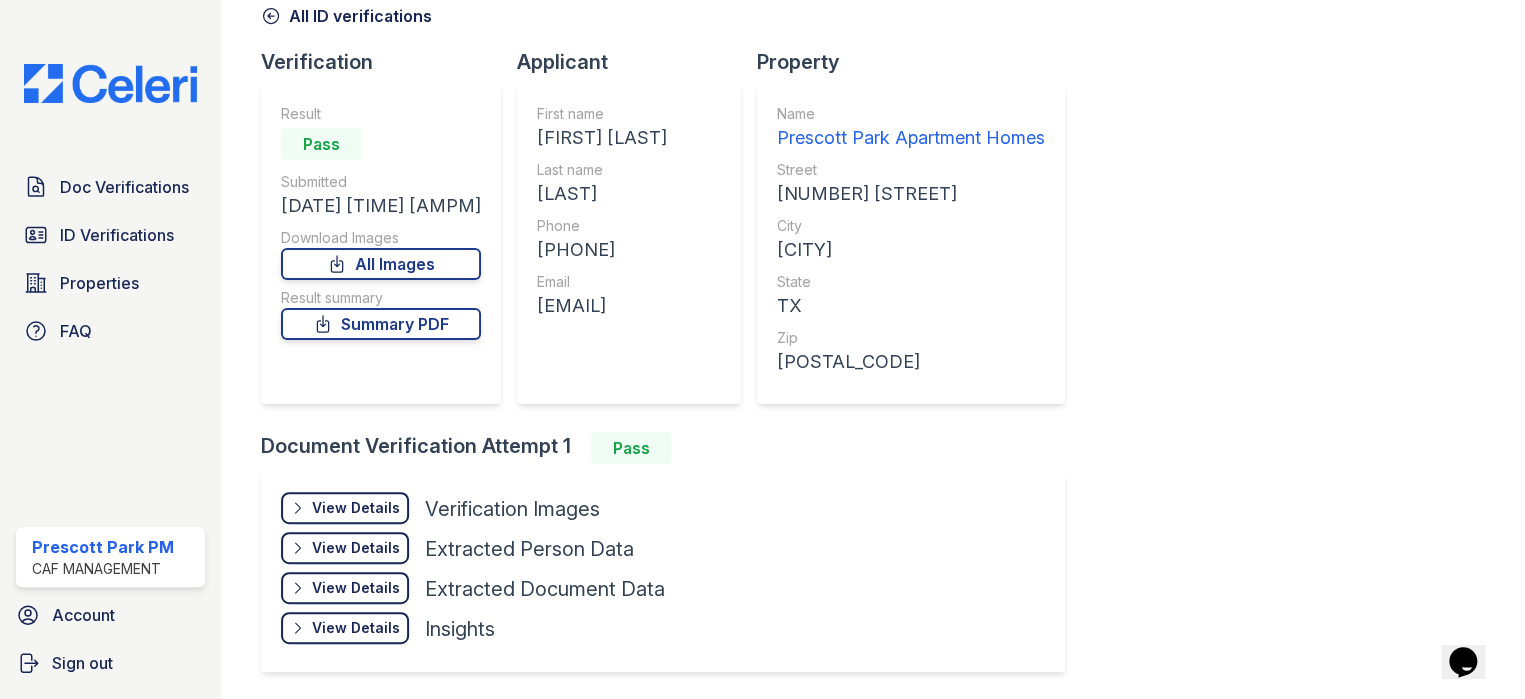 click on "View Details" at bounding box center (356, 508) 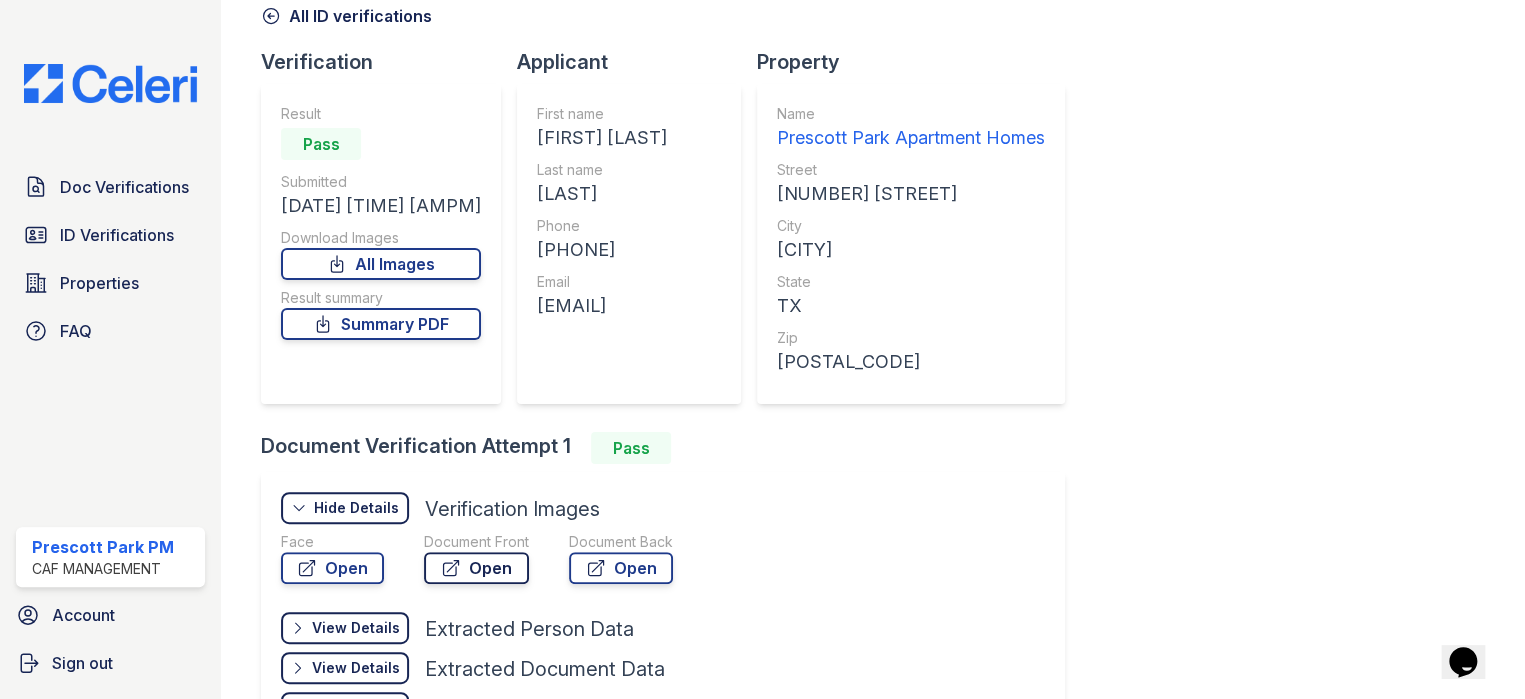 click on "Open" at bounding box center [476, 568] 